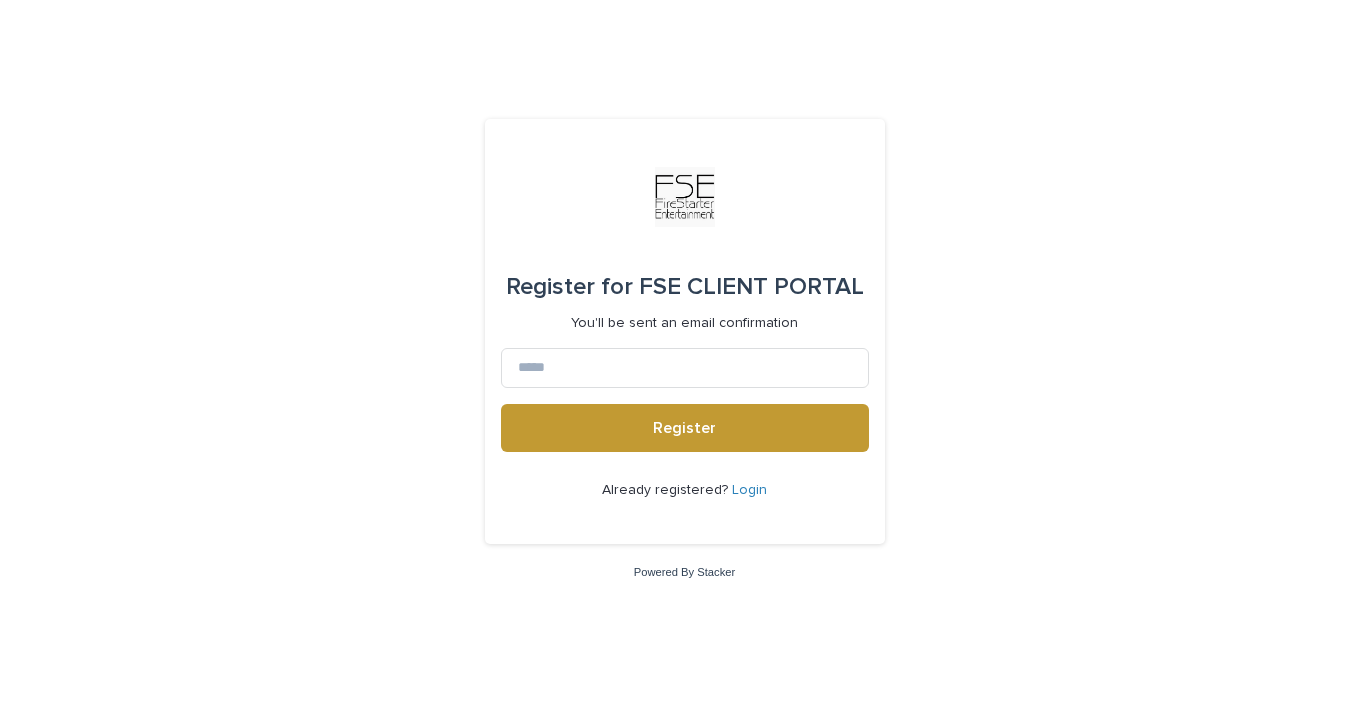 scroll, scrollTop: 0, scrollLeft: 0, axis: both 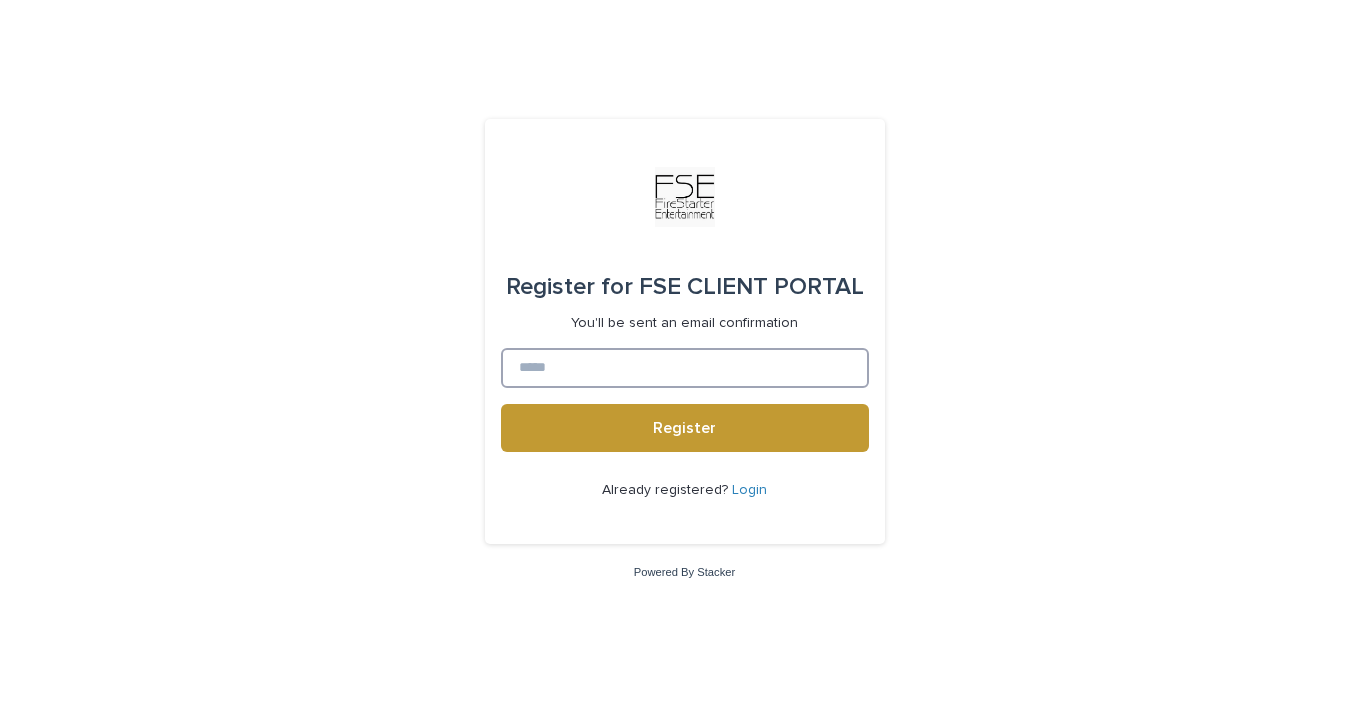 click at bounding box center (685, 368) 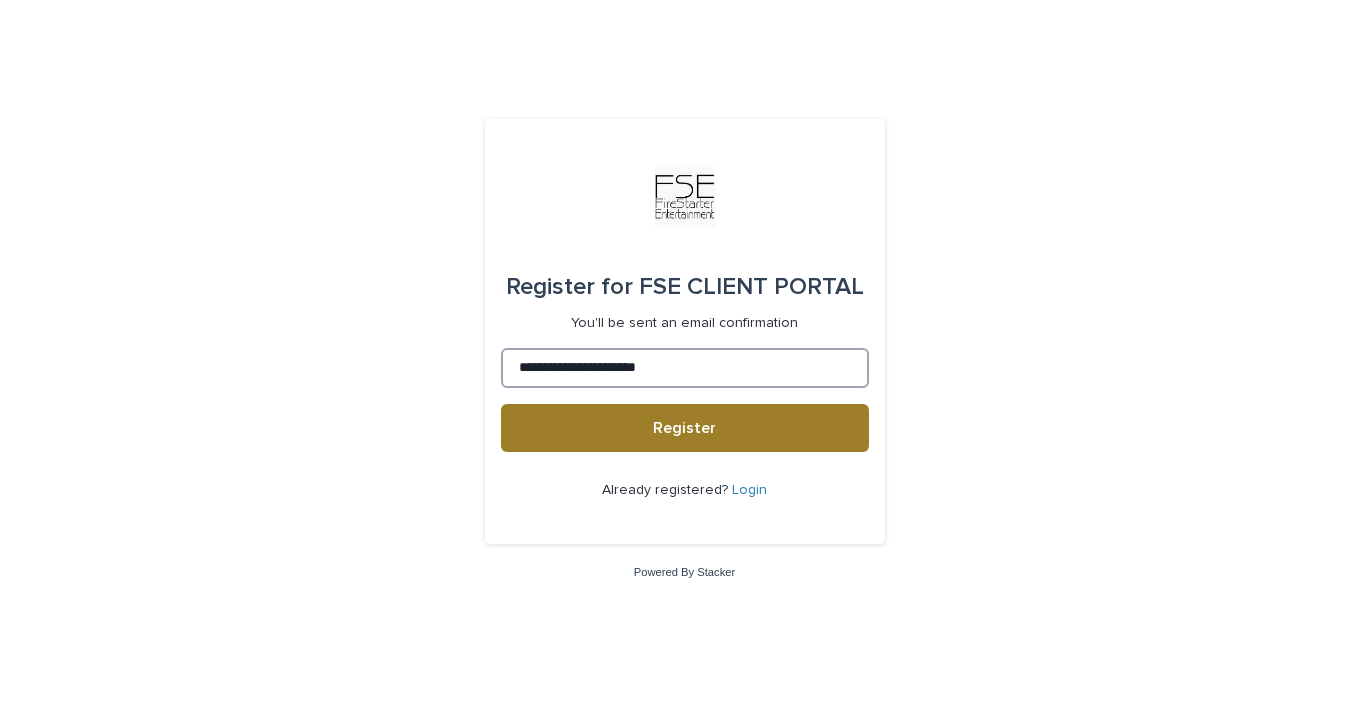 type on "**********" 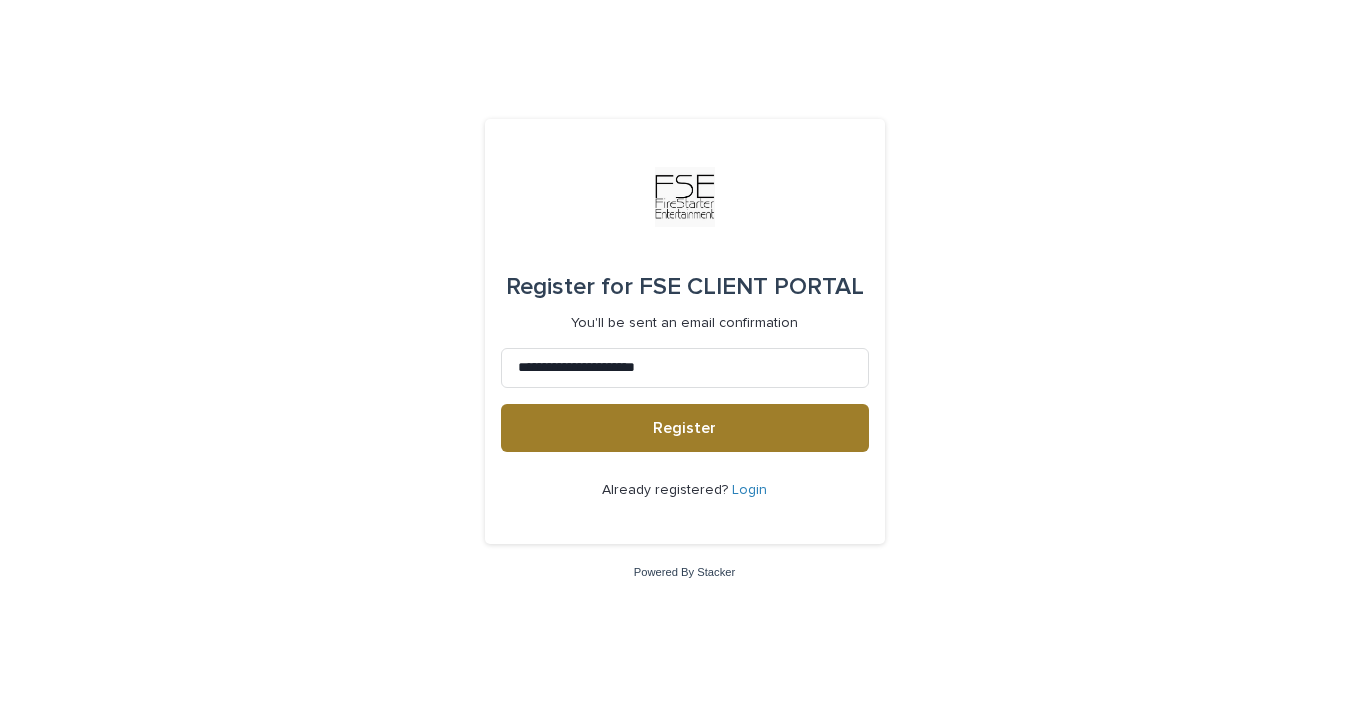 click on "Register" at bounding box center [685, 428] 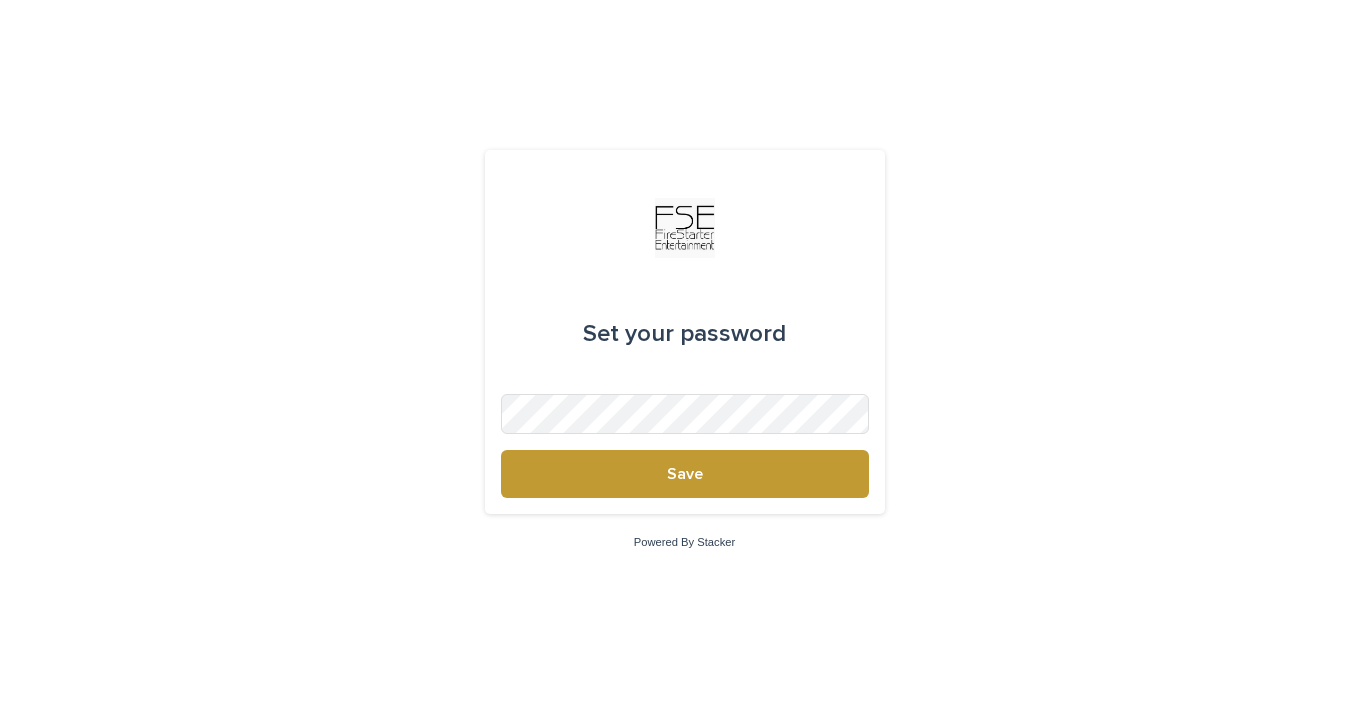 scroll, scrollTop: 0, scrollLeft: 0, axis: both 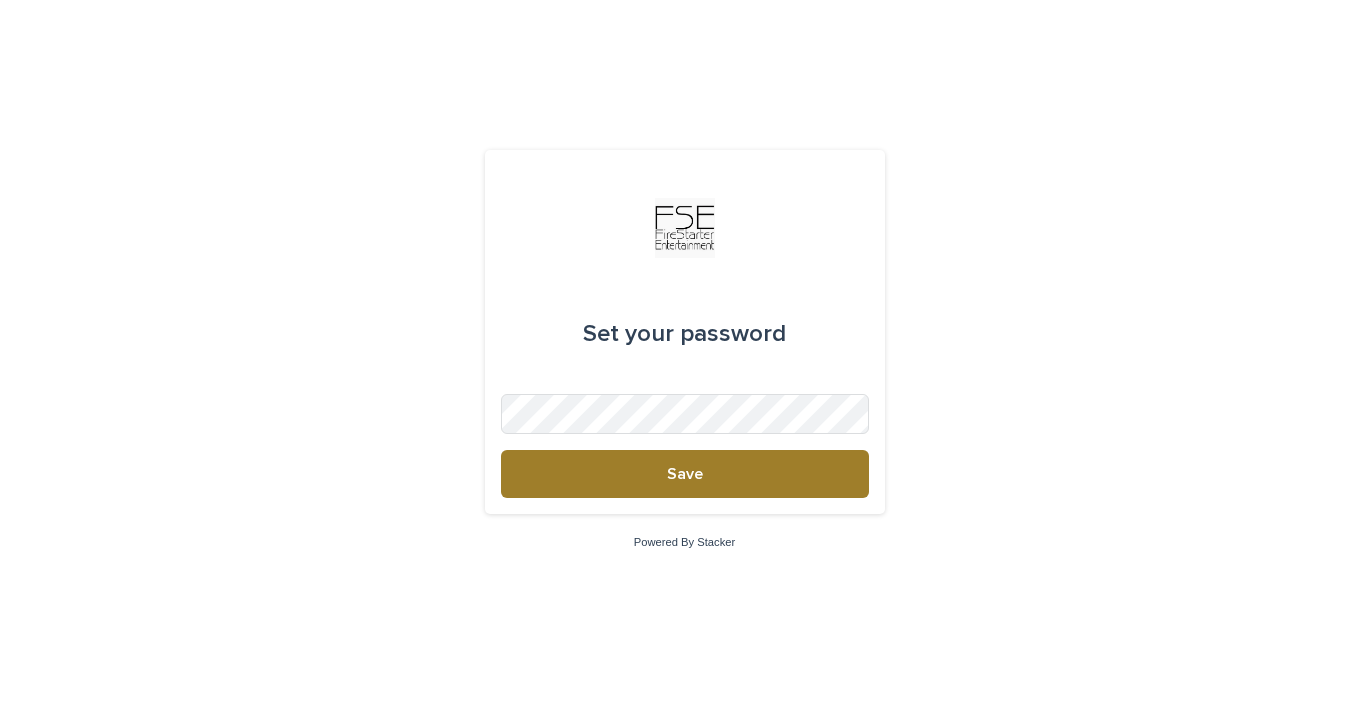 click on "Save" at bounding box center [685, 474] 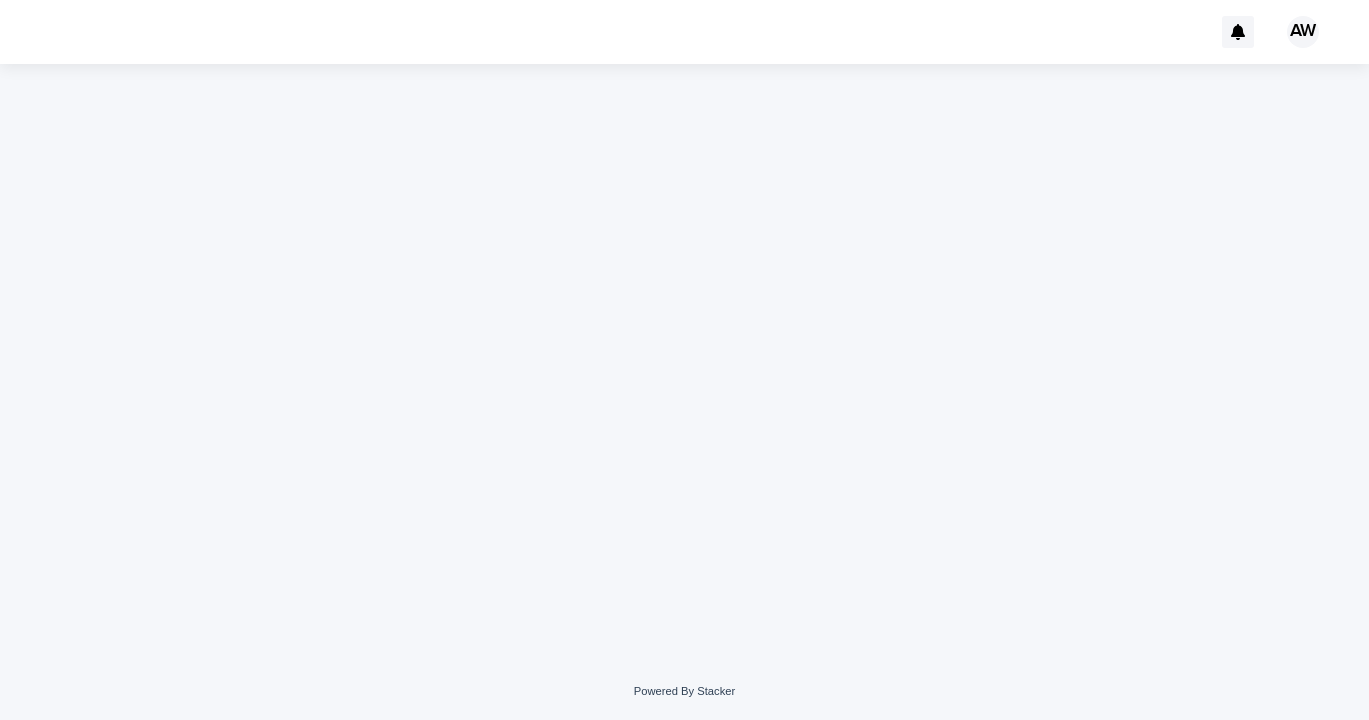 scroll, scrollTop: 0, scrollLeft: 0, axis: both 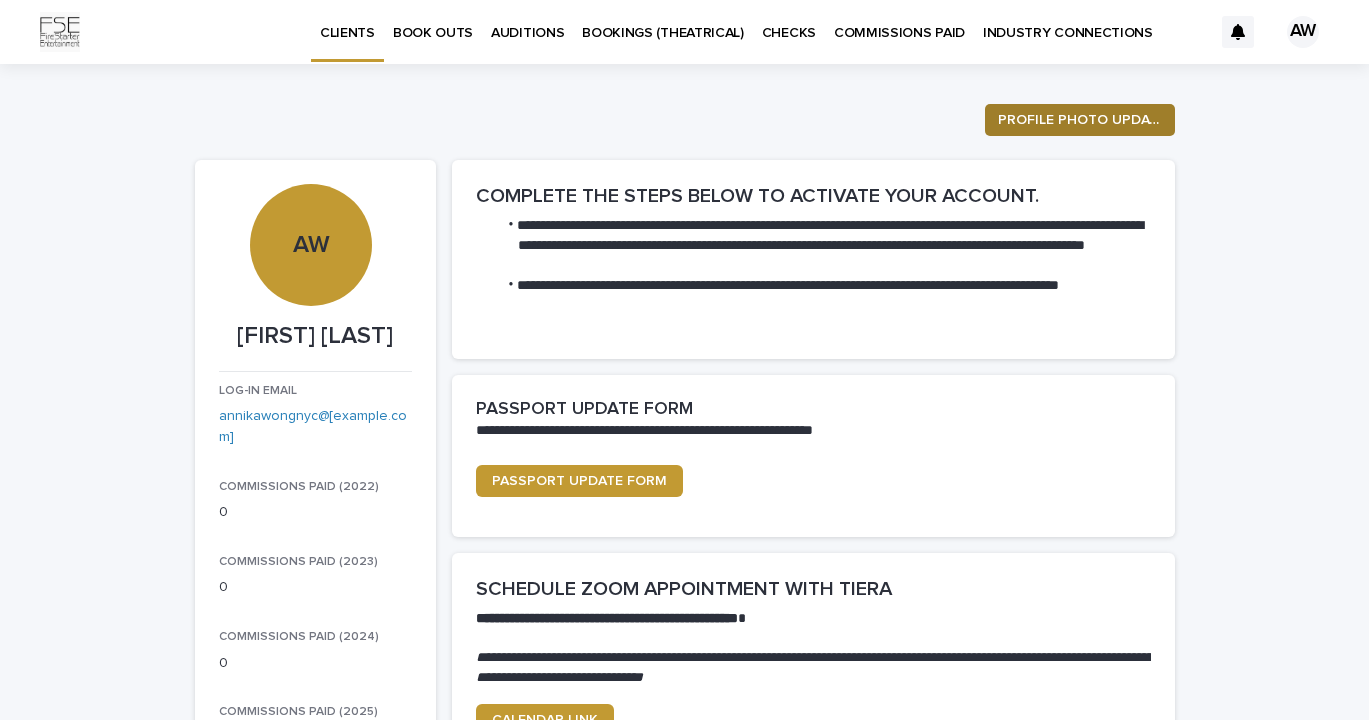 click on "PROFILE PHOTO UPDATE" at bounding box center [1080, 120] 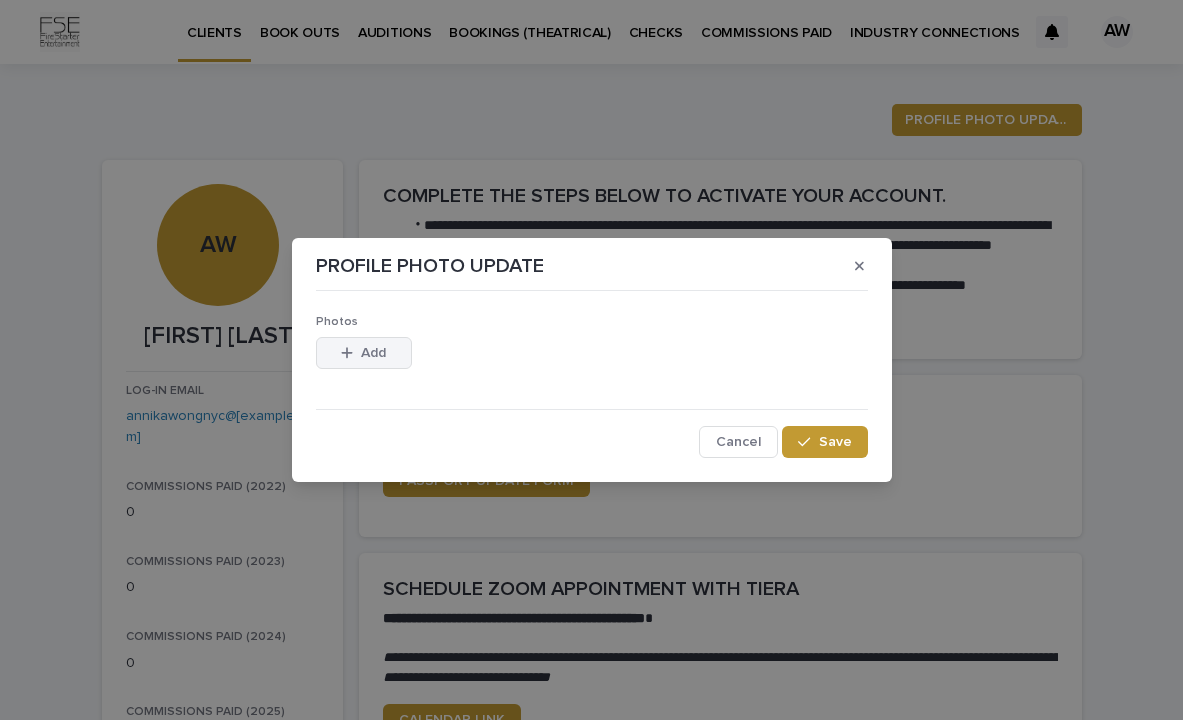 click at bounding box center [351, 353] 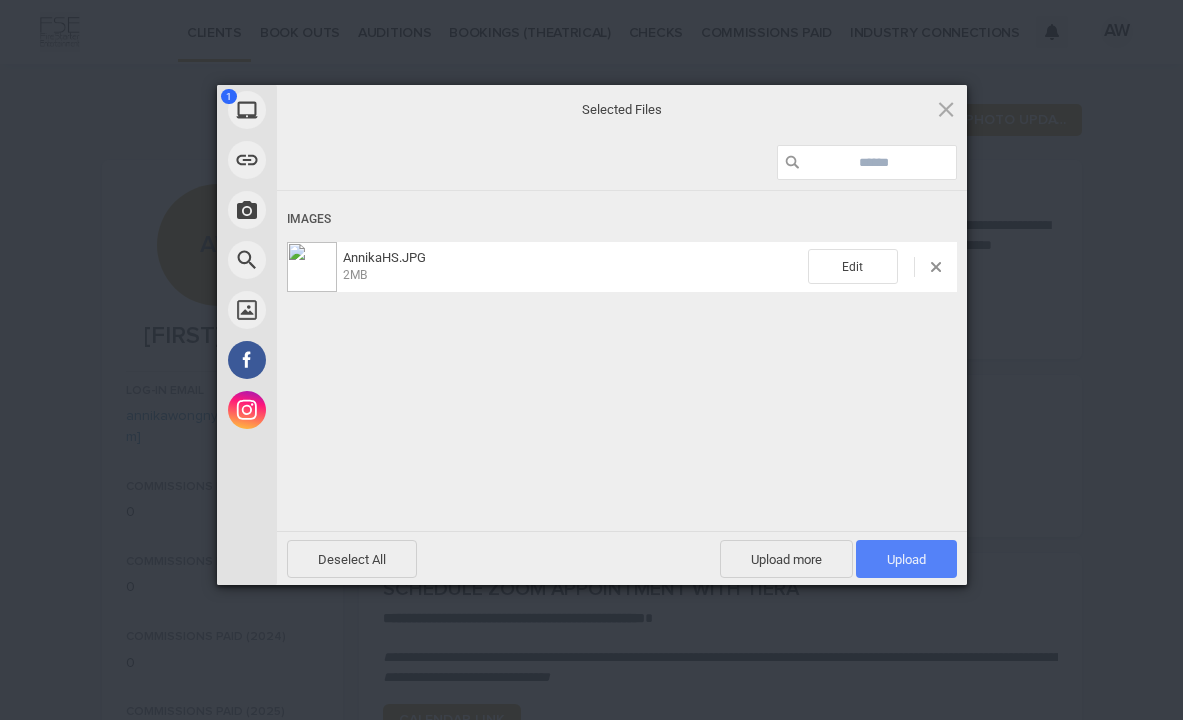 click on "Upload
1" at bounding box center (906, 559) 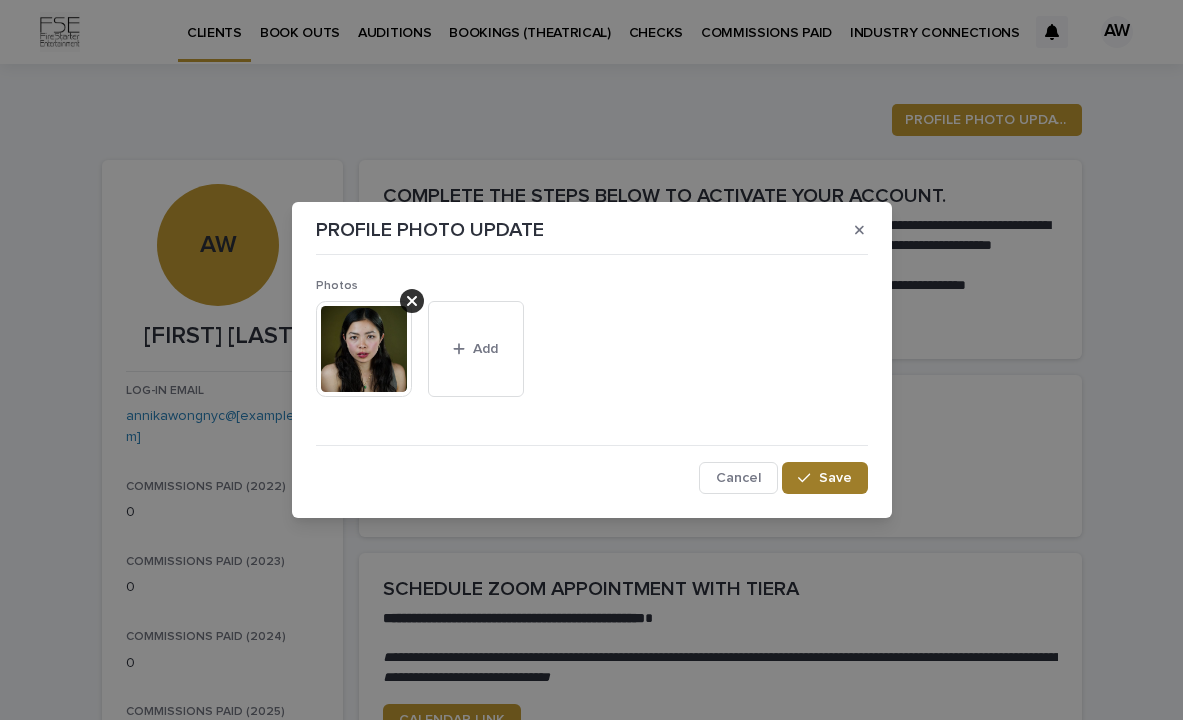 click on "Save" at bounding box center (824, 478) 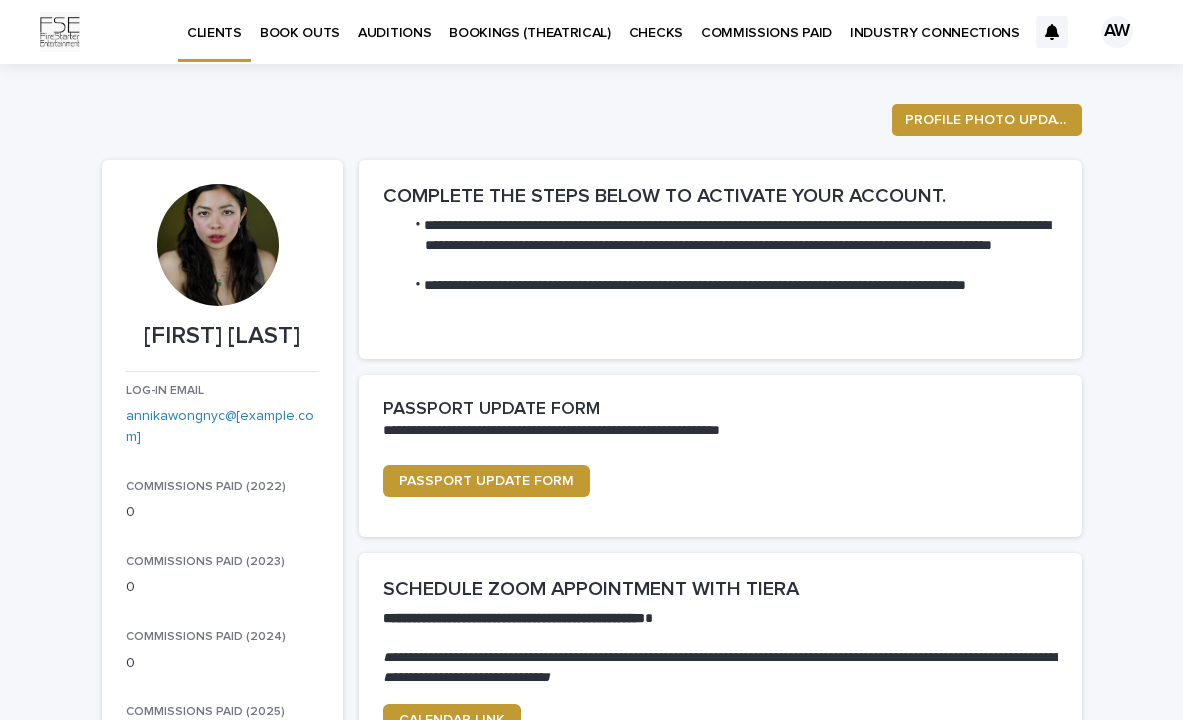 click at bounding box center [218, 245] 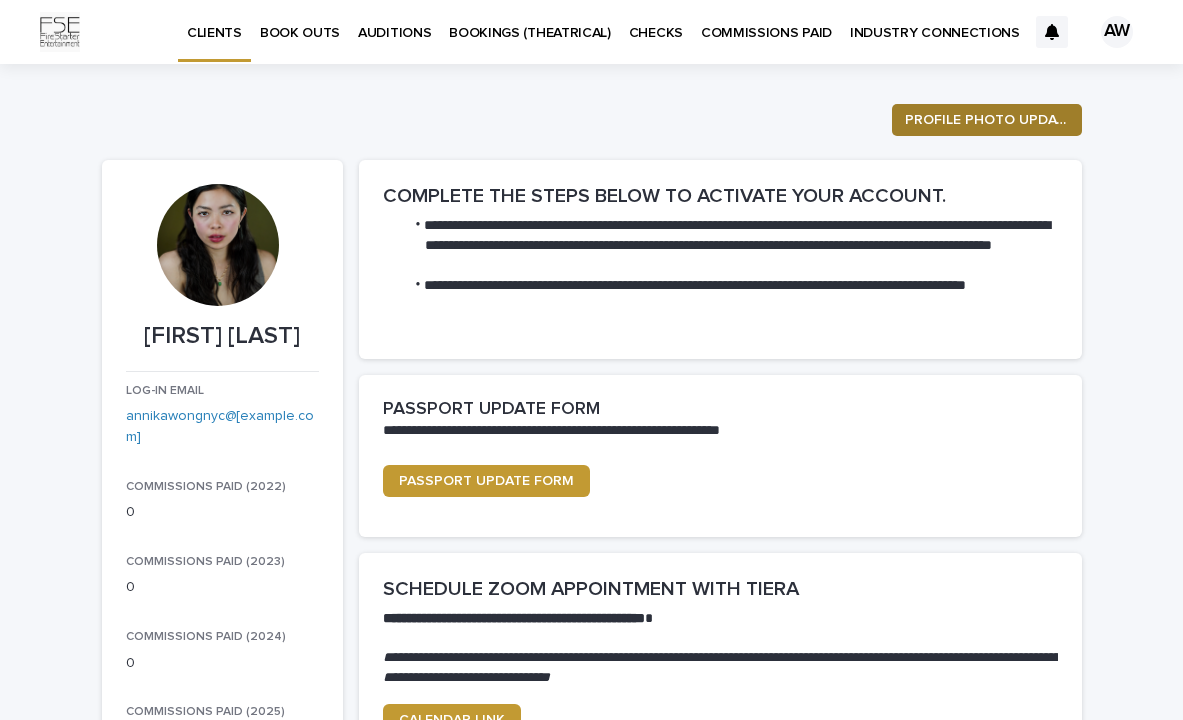 click on "PROFILE PHOTO UPDATE" at bounding box center (987, 120) 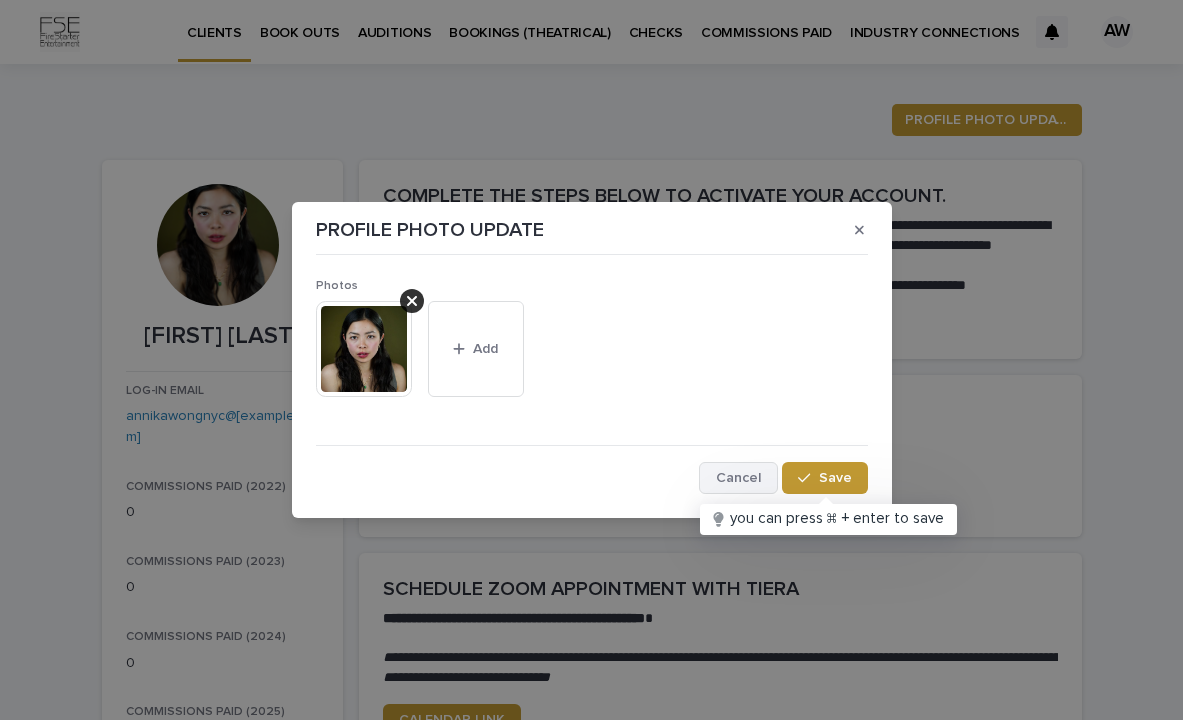 click on "Cancel" at bounding box center [738, 478] 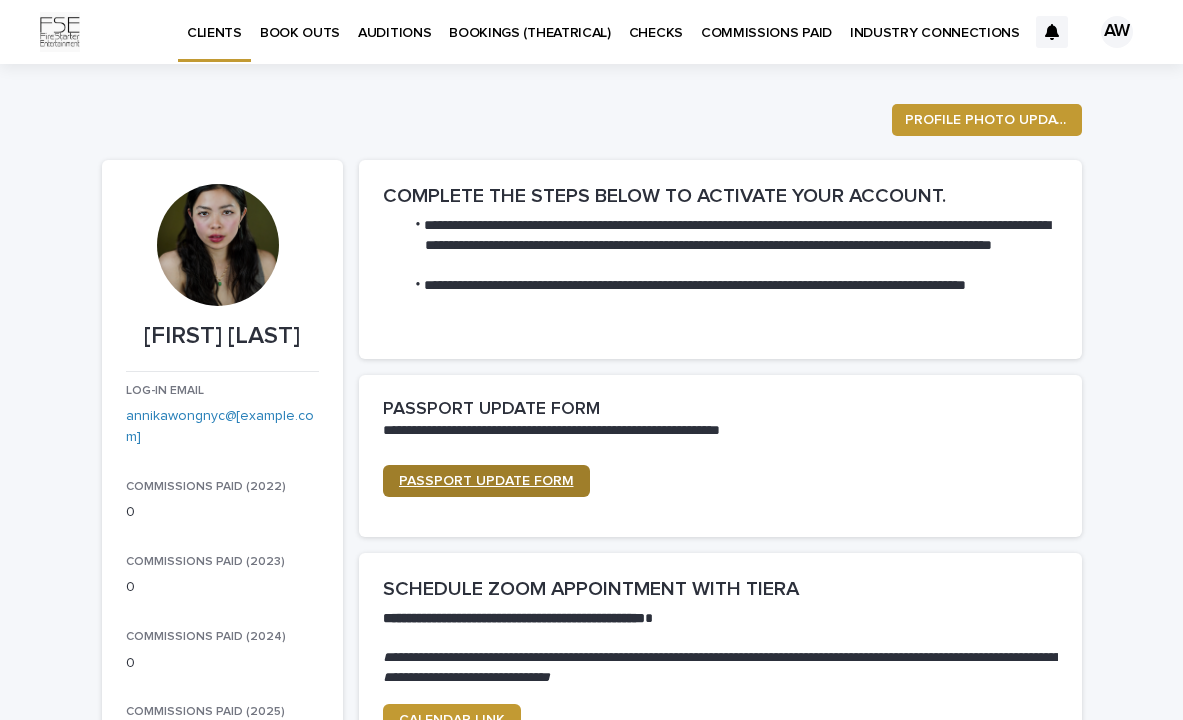 click on "PASSPORT UPDATE FORM" at bounding box center [486, 481] 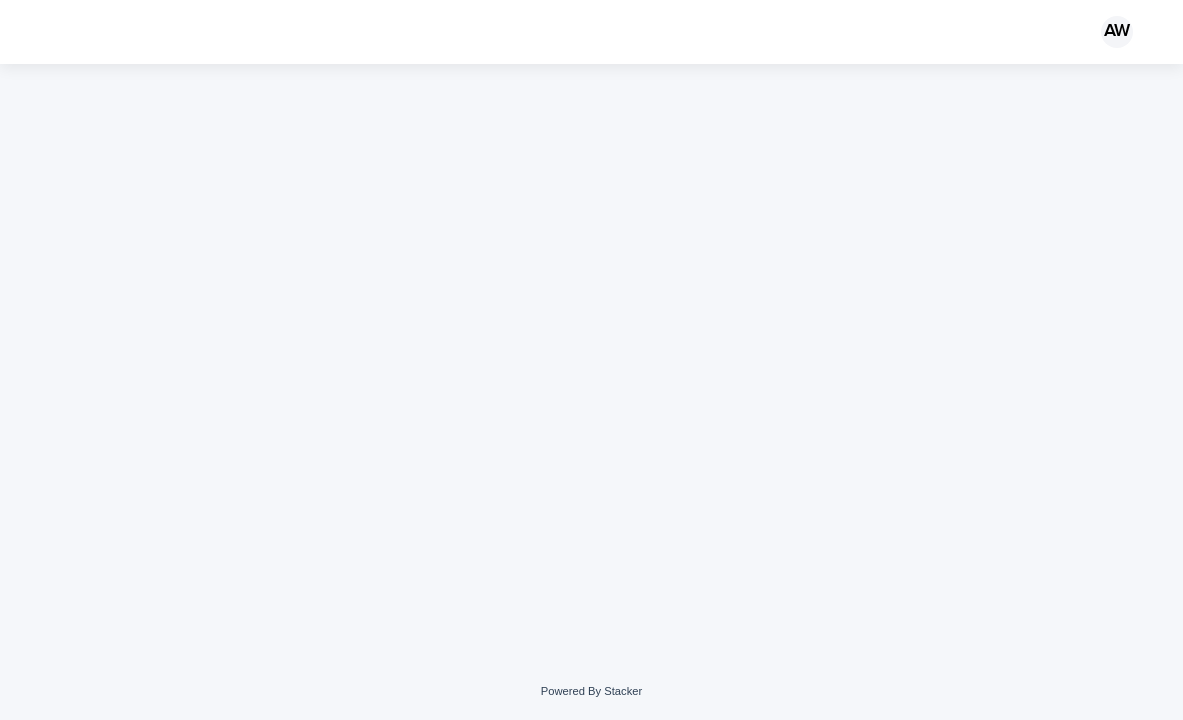 scroll, scrollTop: 0, scrollLeft: 0, axis: both 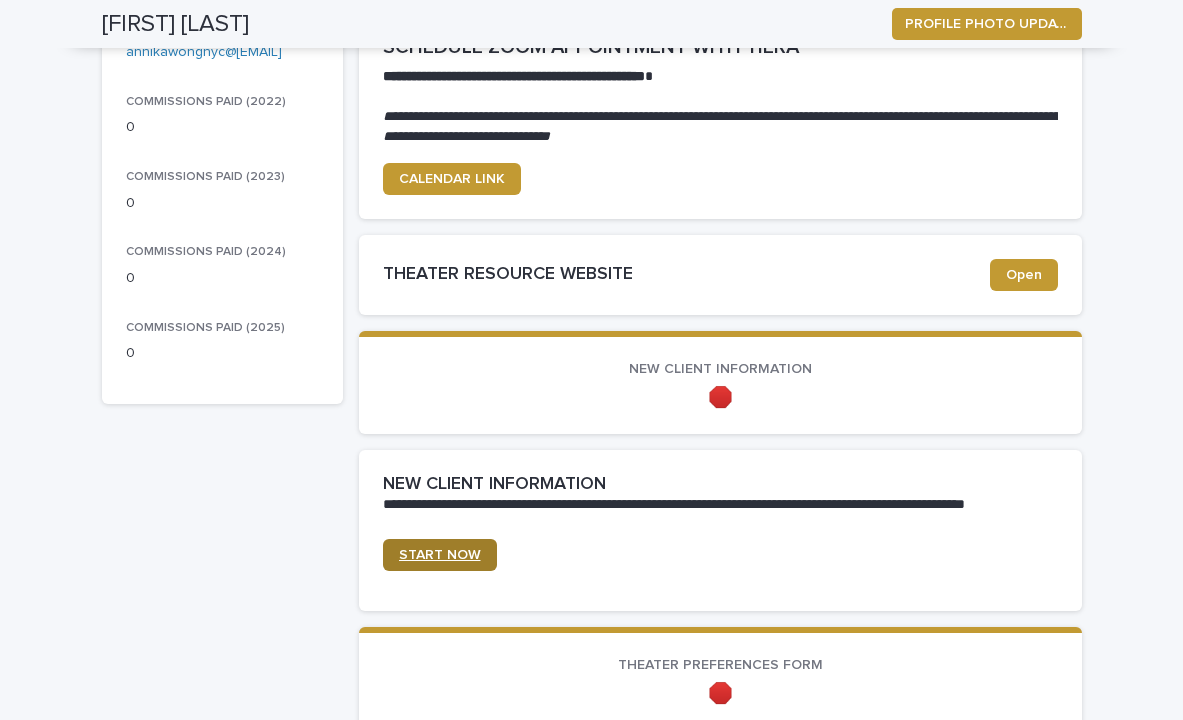 click on "START NOW" at bounding box center (440, 555) 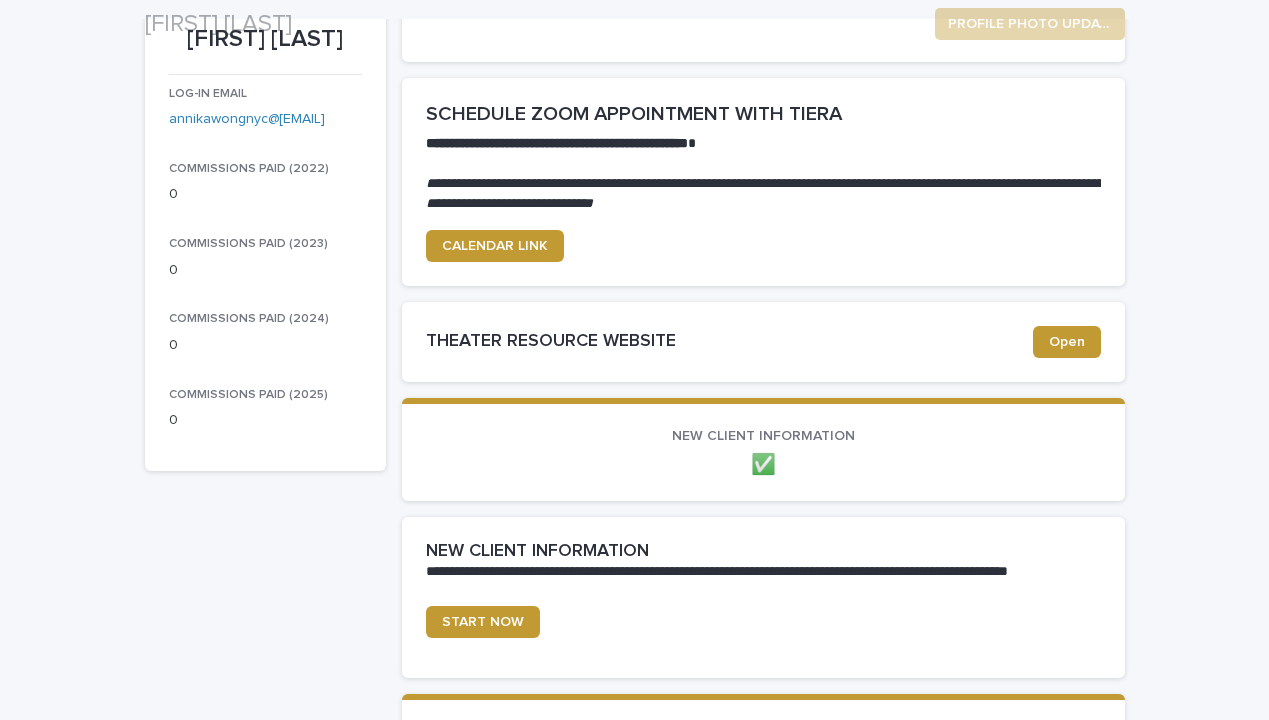 scroll, scrollTop: 298, scrollLeft: 0, axis: vertical 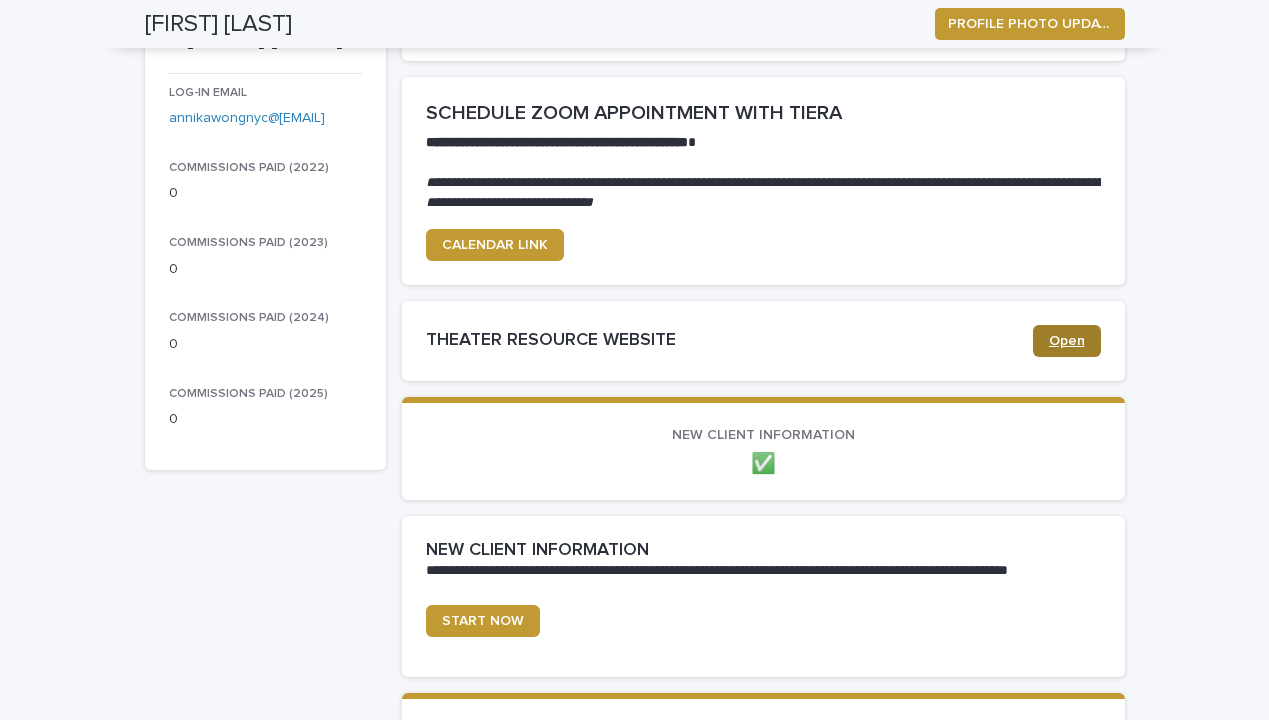 click on "Open" at bounding box center [1067, 341] 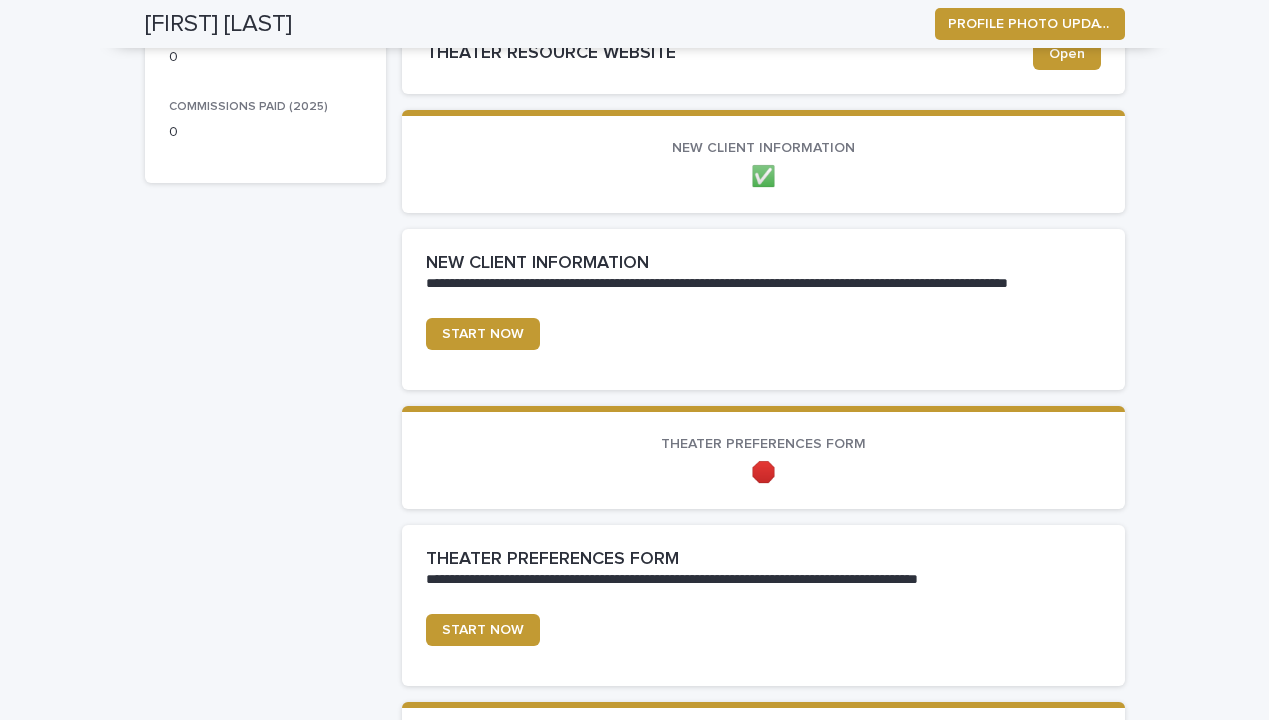 scroll, scrollTop: 586, scrollLeft: 0, axis: vertical 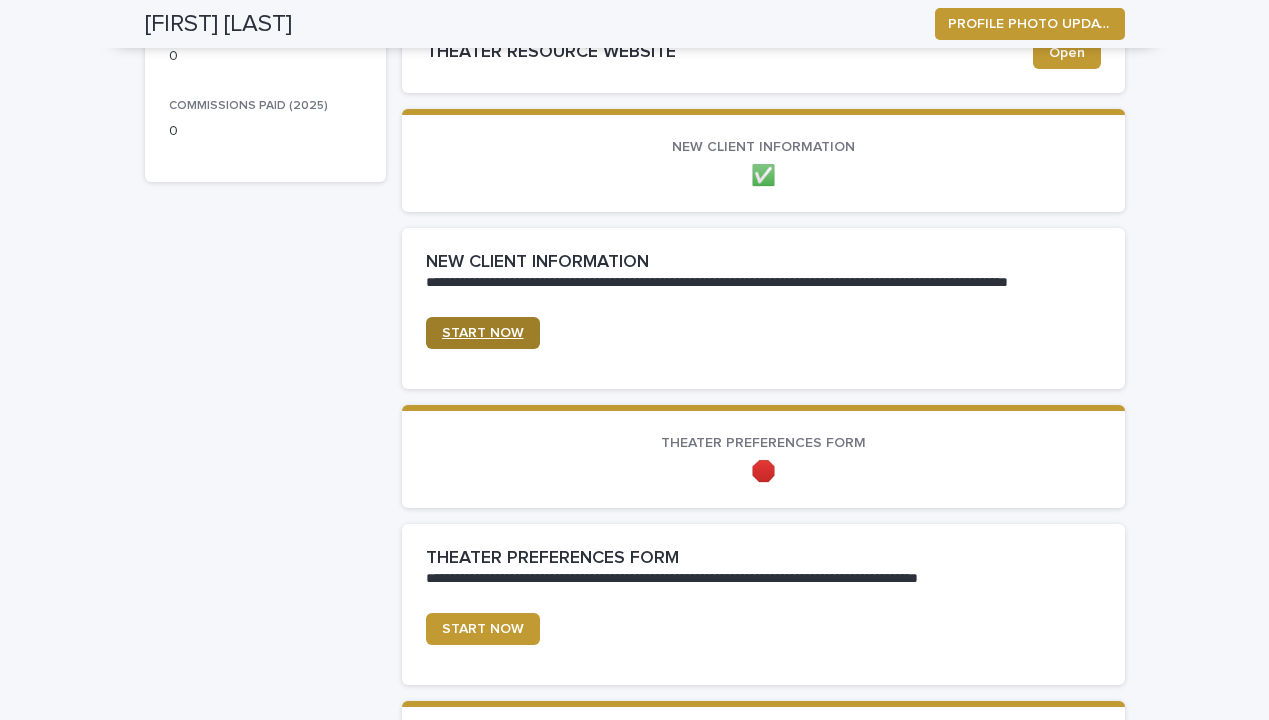 click on "START NOW" at bounding box center [483, 333] 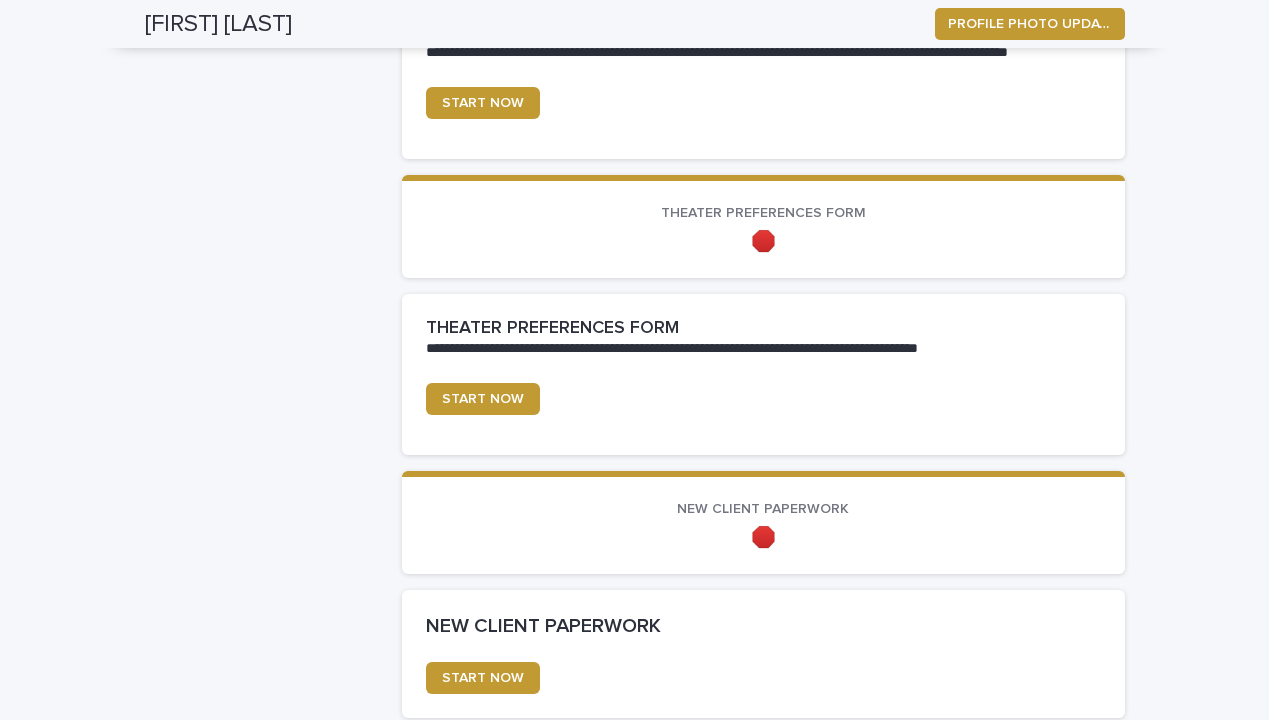 scroll, scrollTop: 820, scrollLeft: 0, axis: vertical 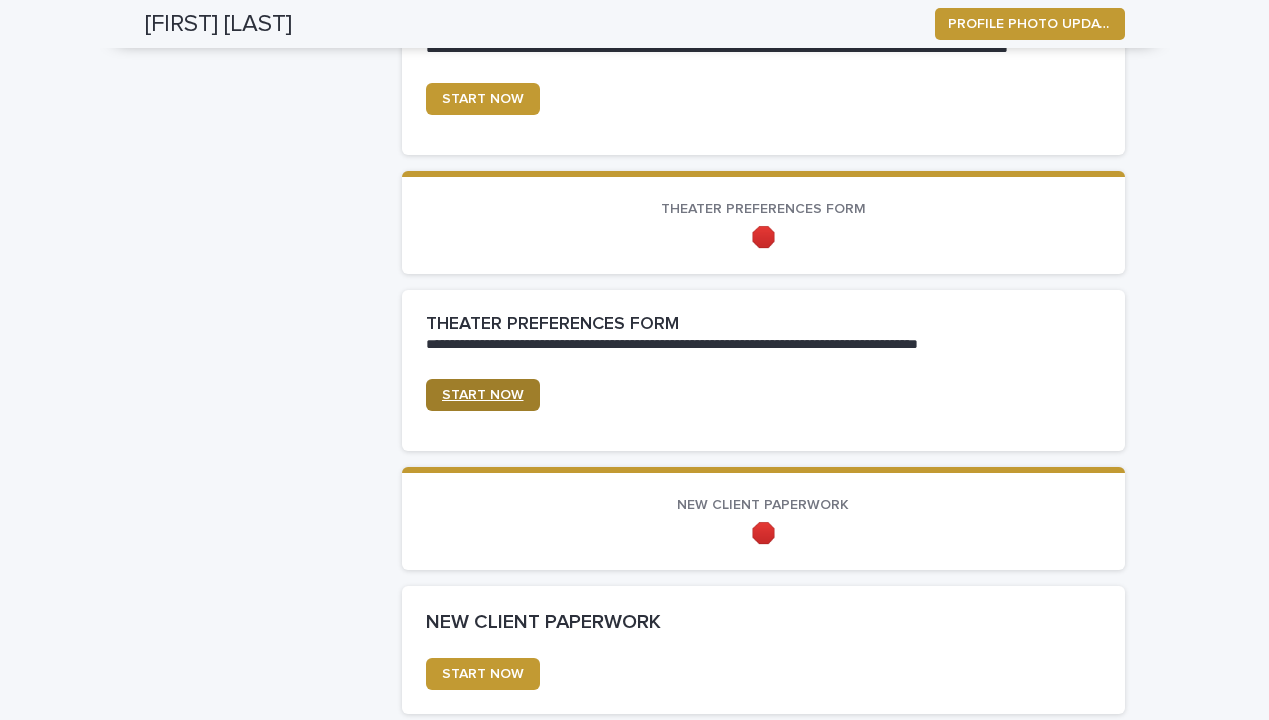 click on "START NOW" at bounding box center [483, 395] 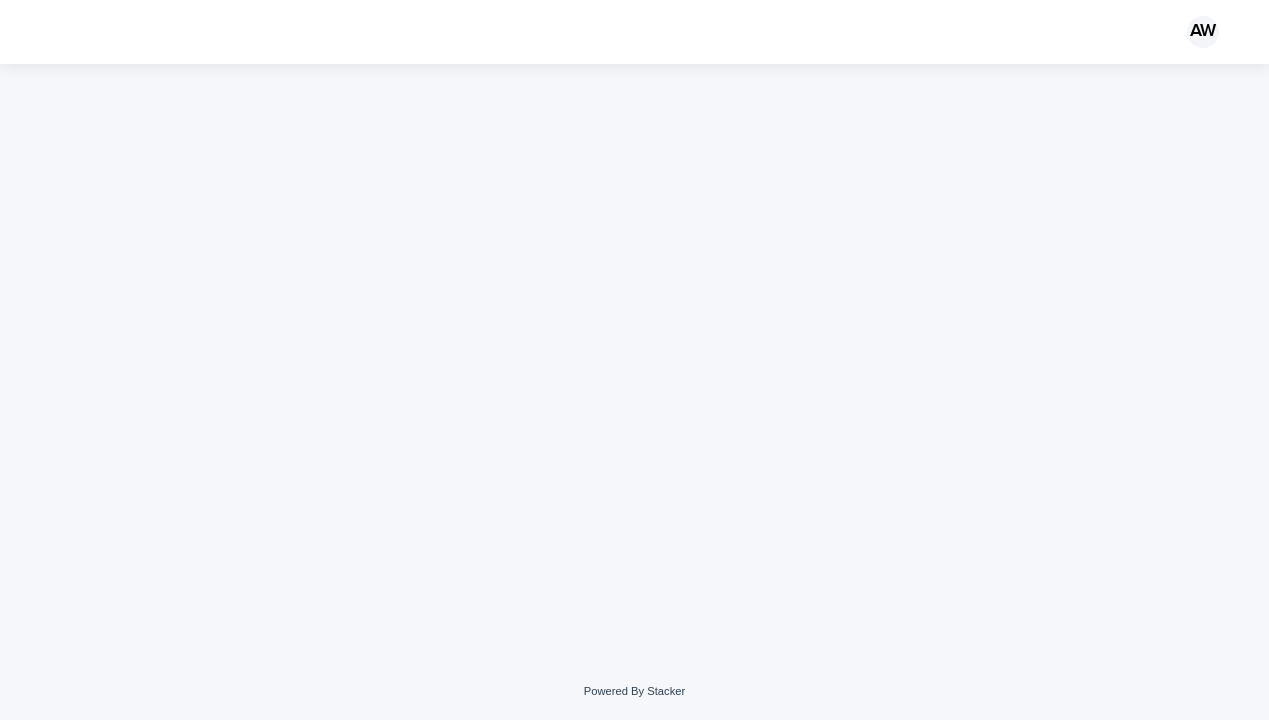scroll, scrollTop: 0, scrollLeft: 0, axis: both 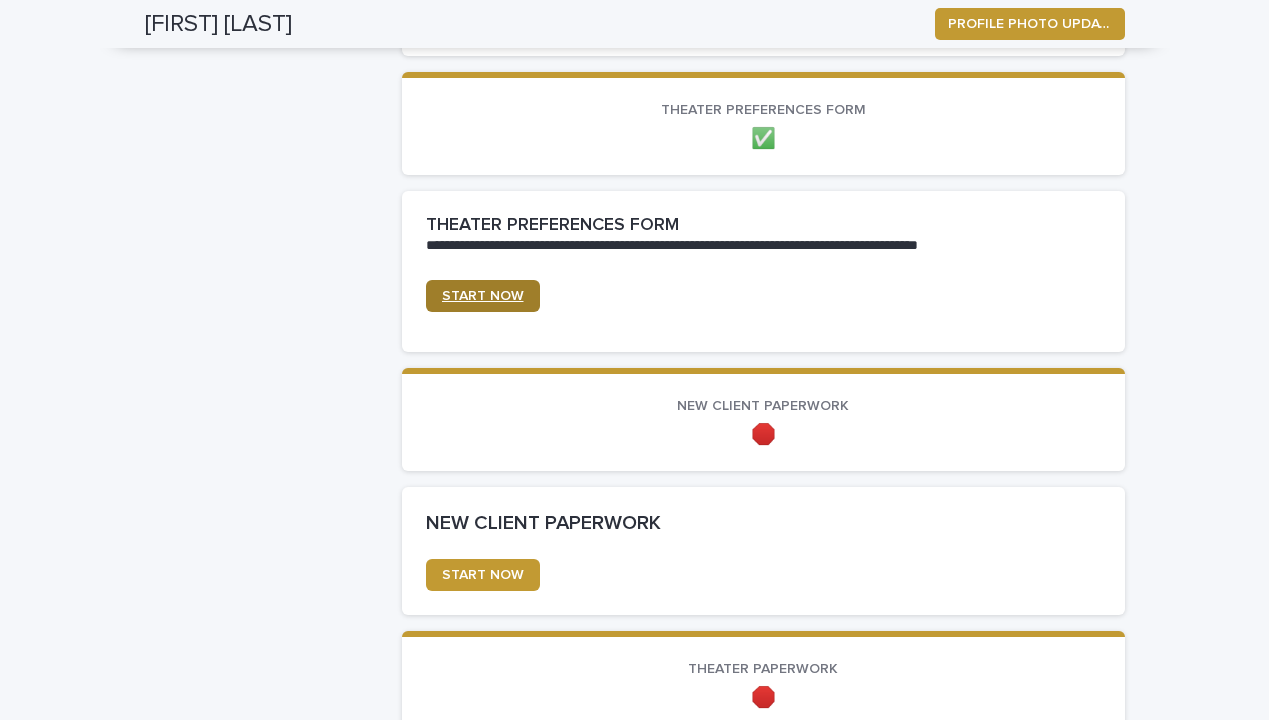 click on "START NOW" at bounding box center [483, 296] 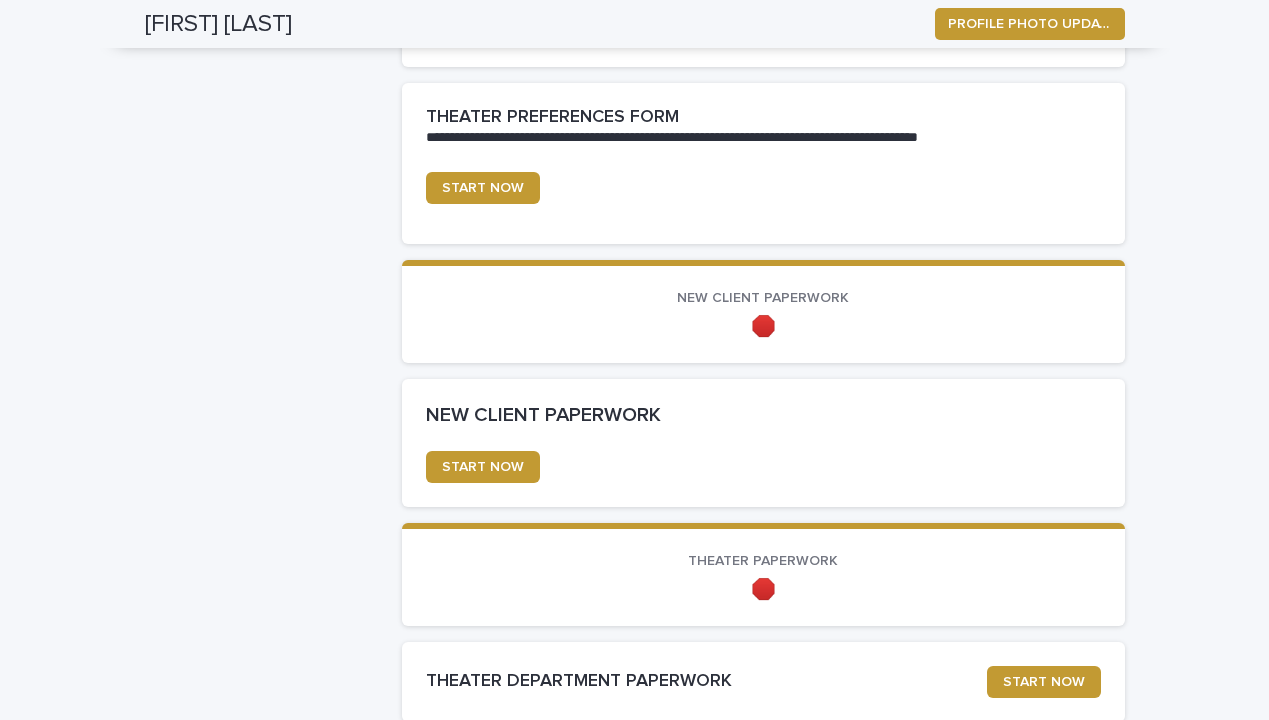 scroll, scrollTop: 1091, scrollLeft: 0, axis: vertical 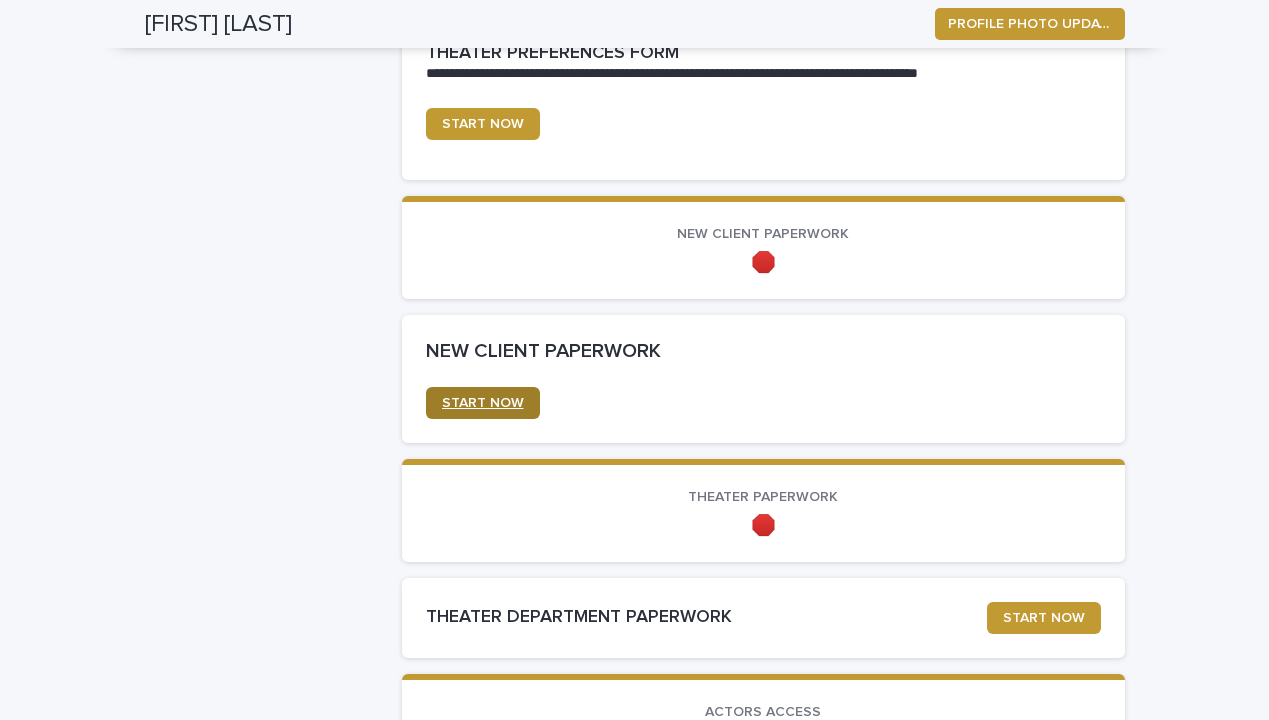 click on "START NOW" at bounding box center [483, 403] 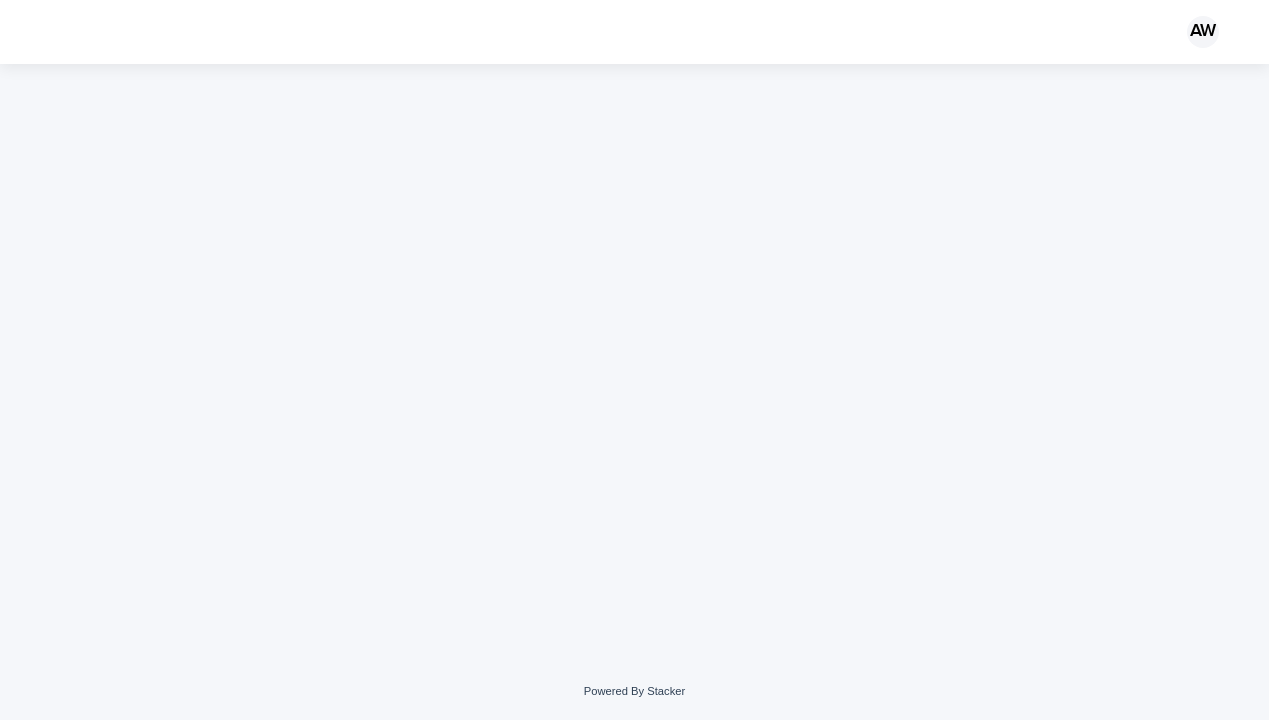 scroll, scrollTop: 0, scrollLeft: 0, axis: both 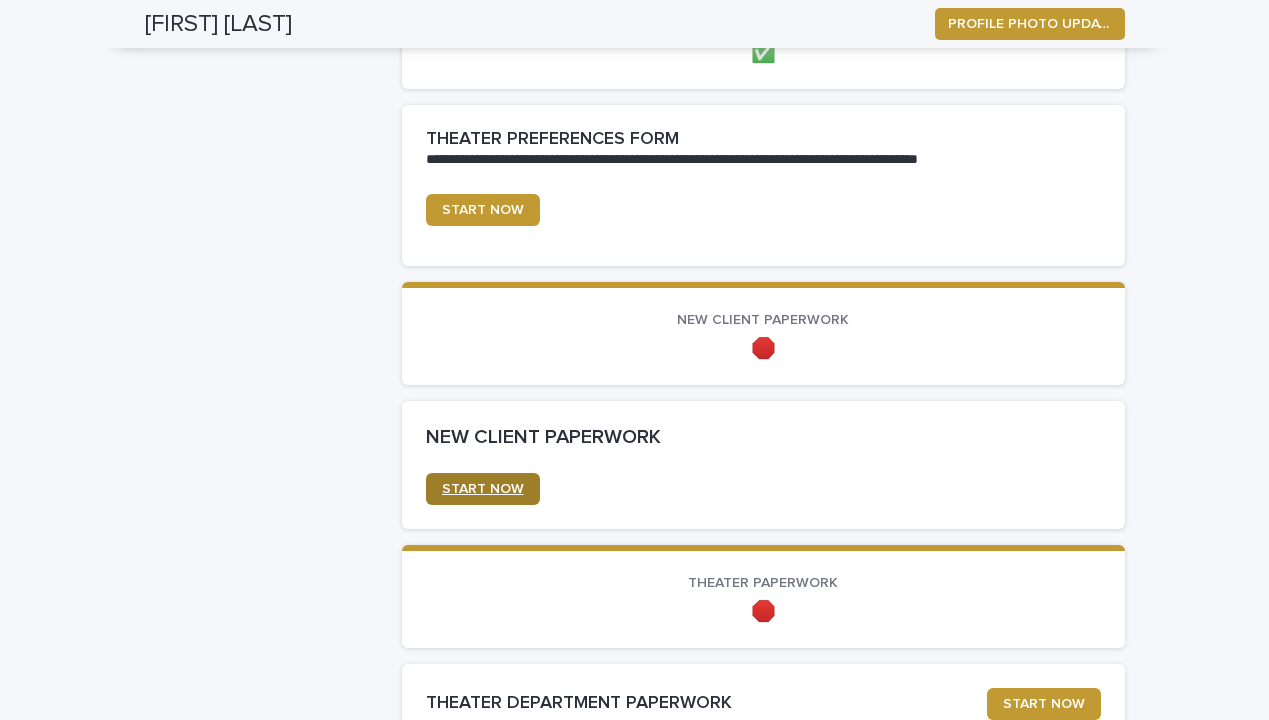 click on "START NOW" at bounding box center (483, 489) 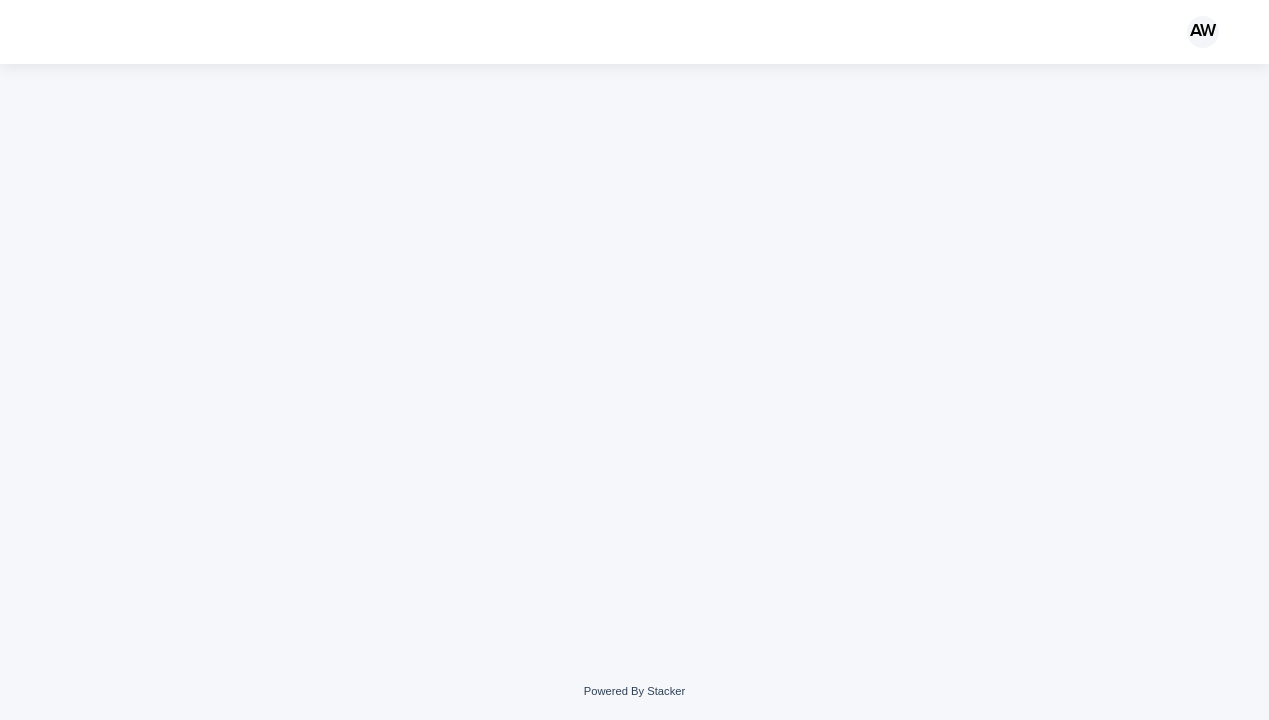scroll, scrollTop: 0, scrollLeft: 0, axis: both 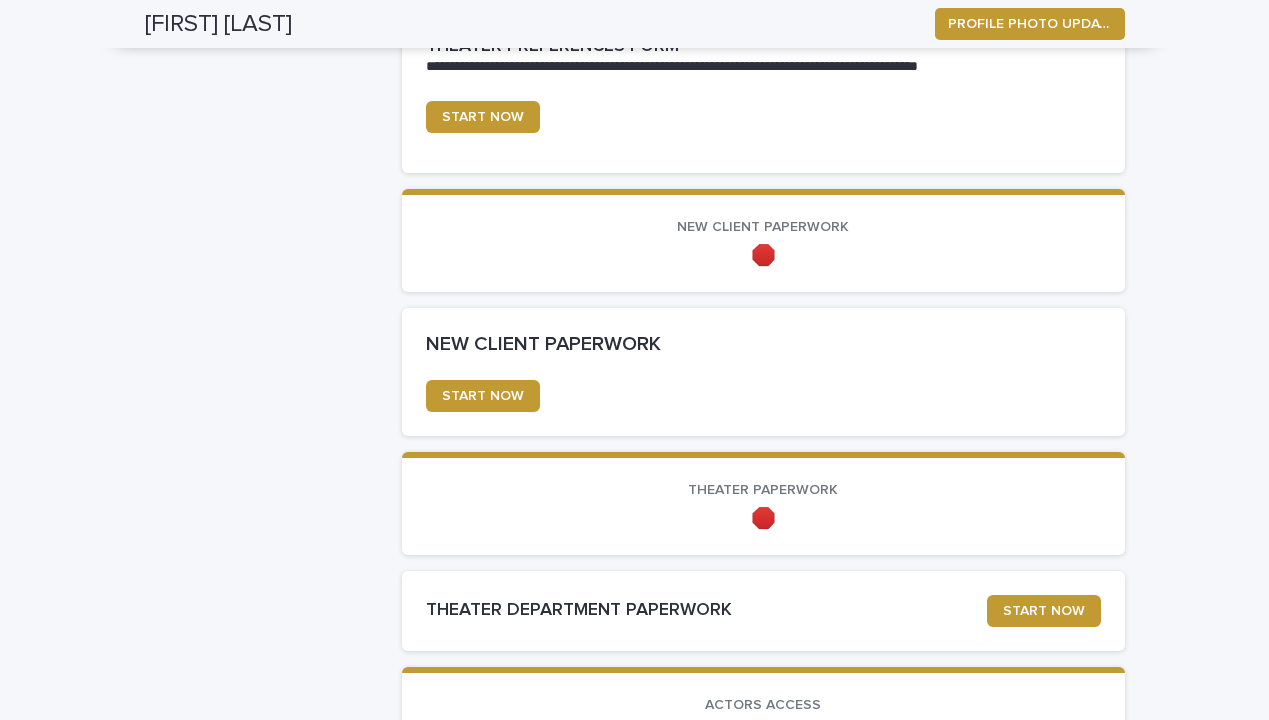 click on "NEW CLIENT PAPERWORK                                         •••                                                                     START NOW" at bounding box center [763, 372] 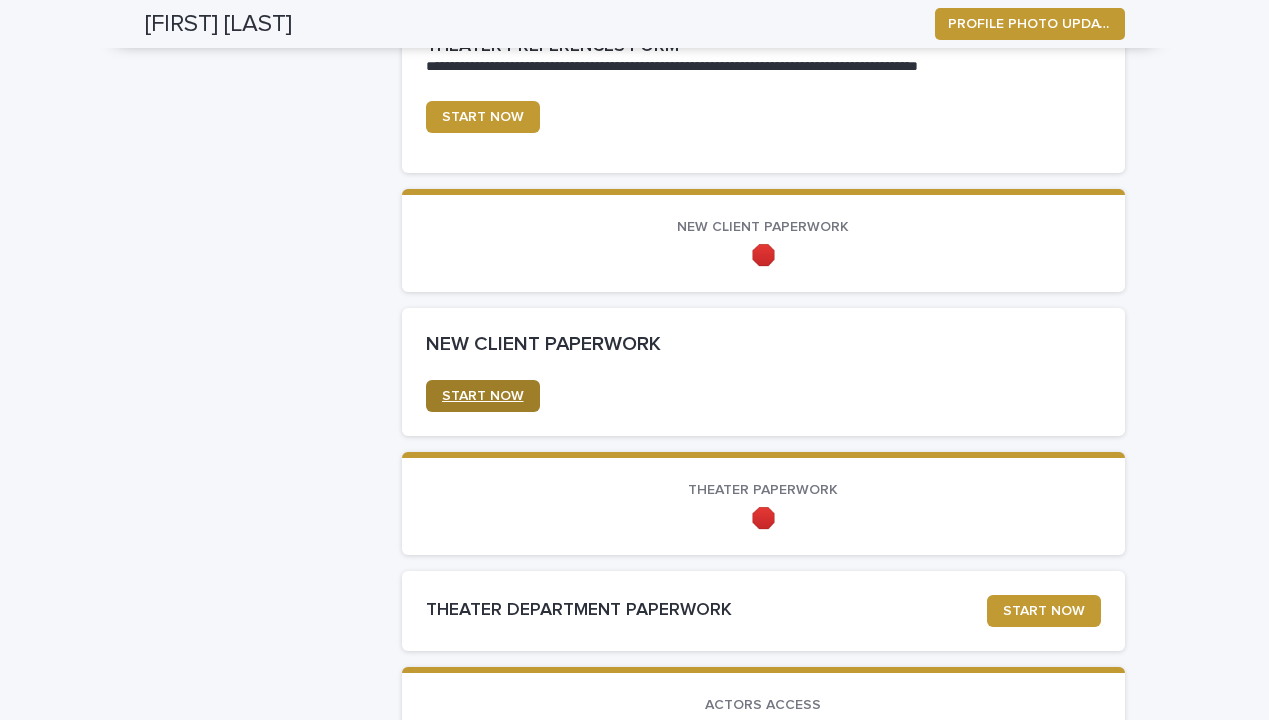 click on "START NOW" at bounding box center (483, 396) 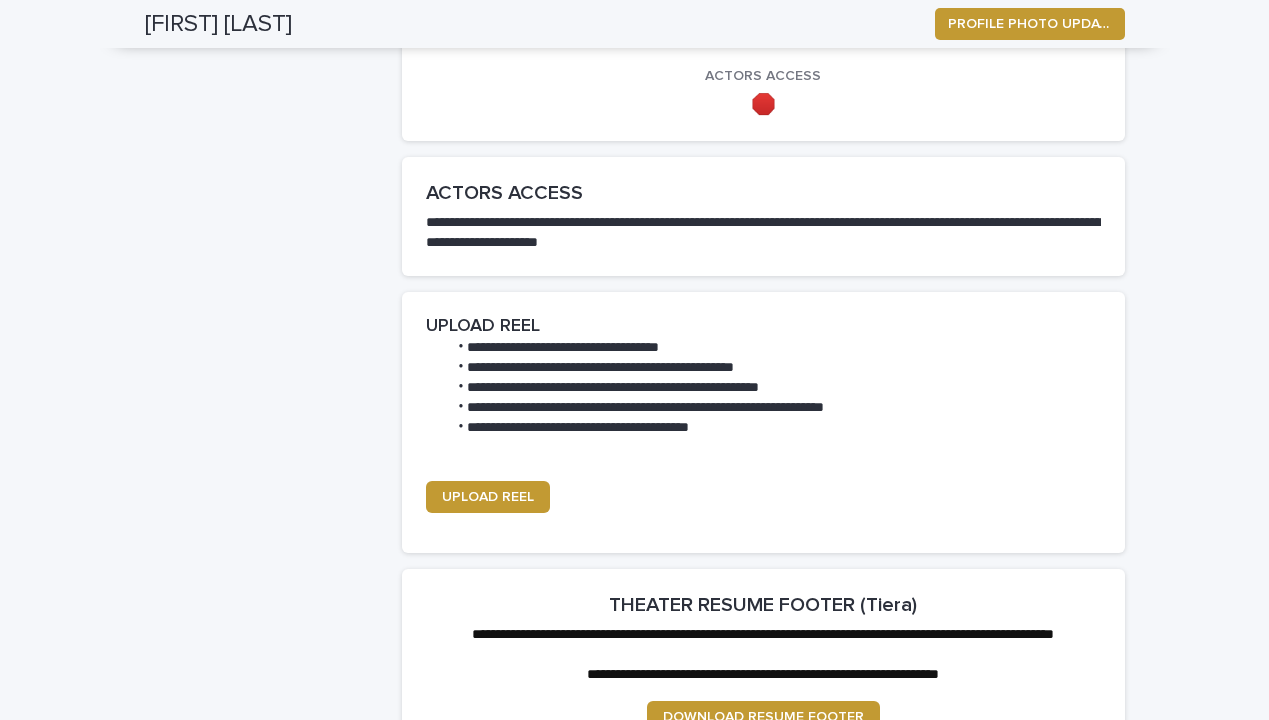 scroll, scrollTop: 1642, scrollLeft: 0, axis: vertical 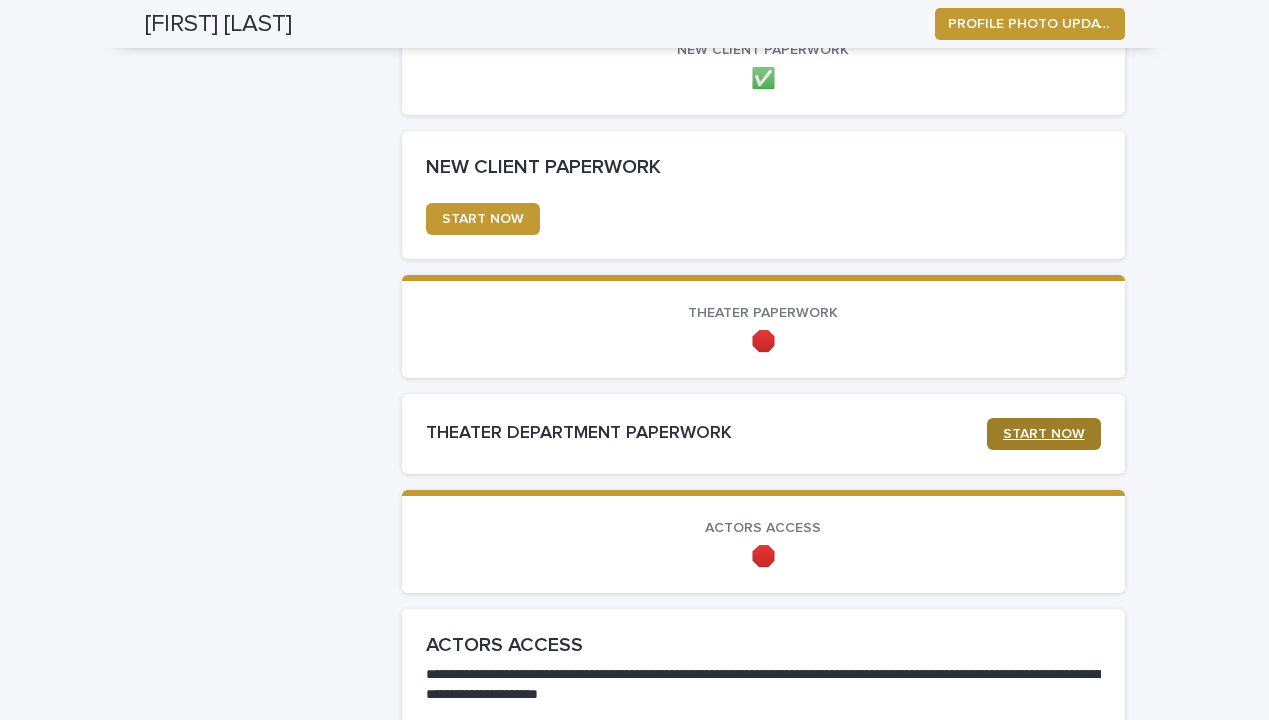 click on "START NOW" at bounding box center [1044, 434] 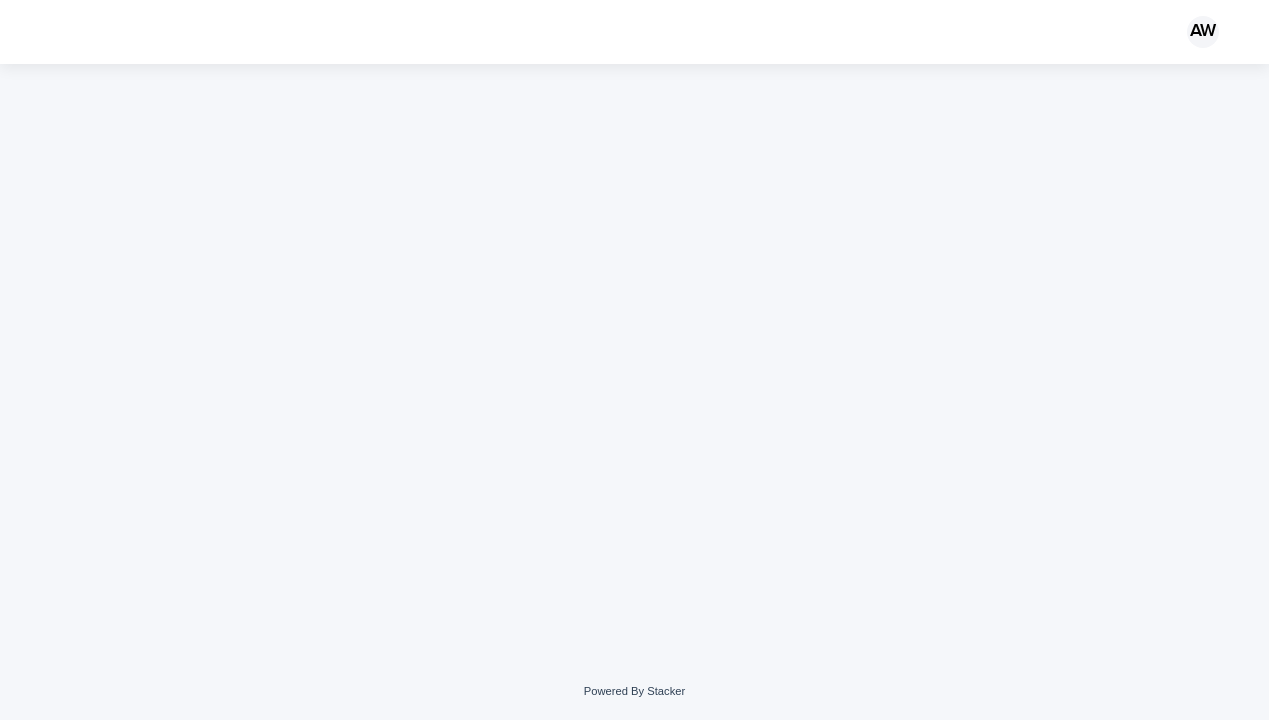 scroll, scrollTop: 0, scrollLeft: 0, axis: both 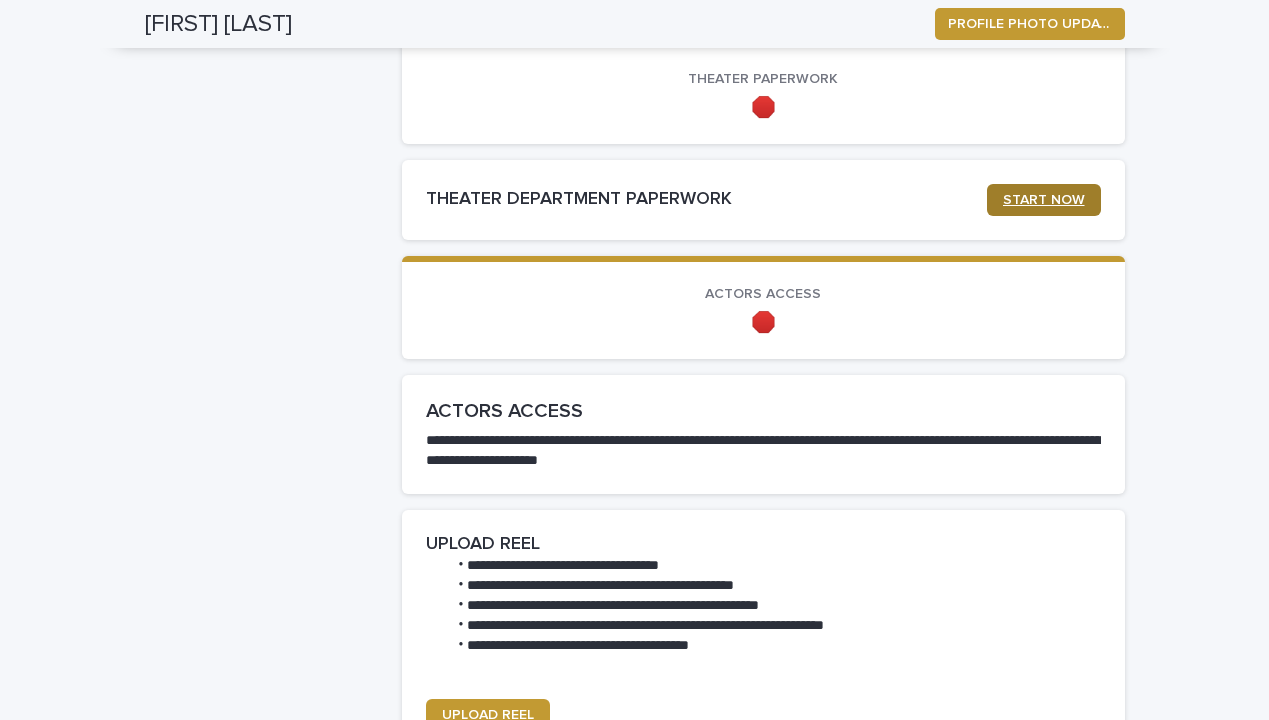click on "START NOW" at bounding box center [1044, 200] 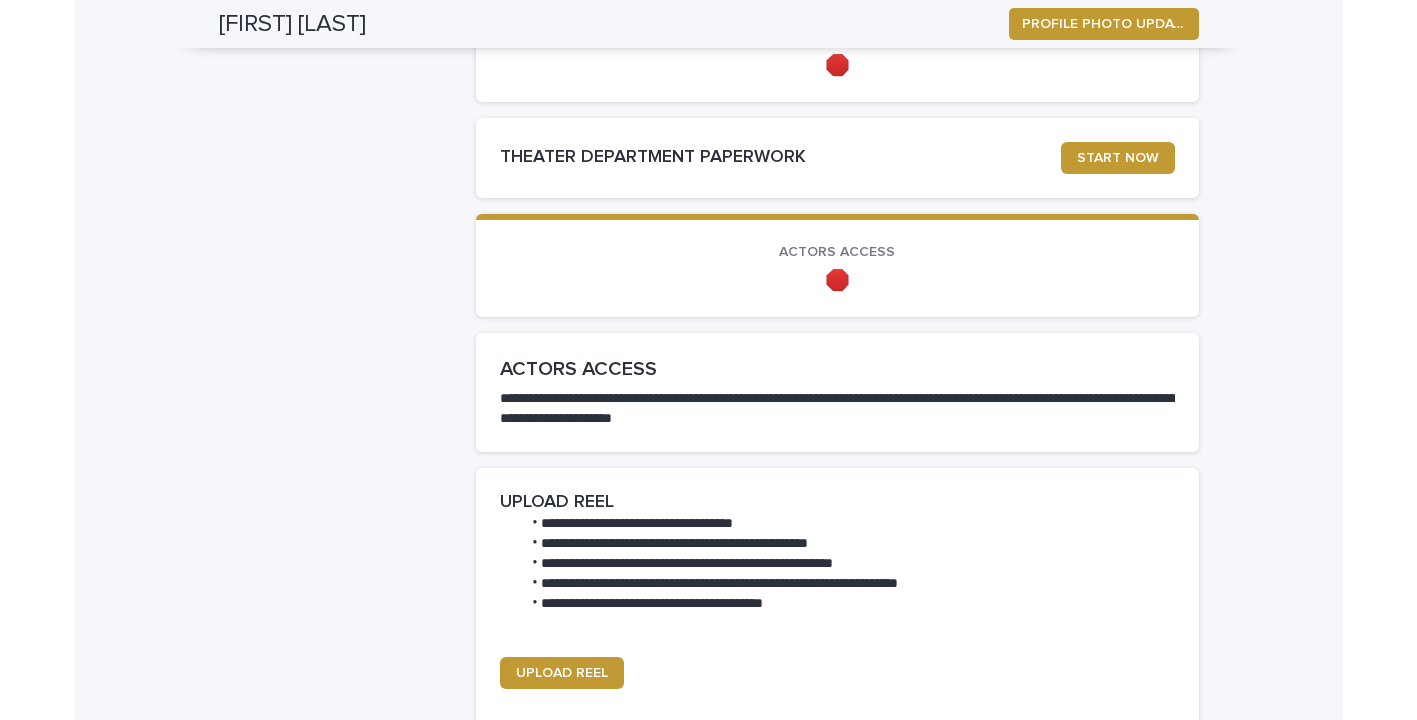 scroll, scrollTop: 1553, scrollLeft: 0, axis: vertical 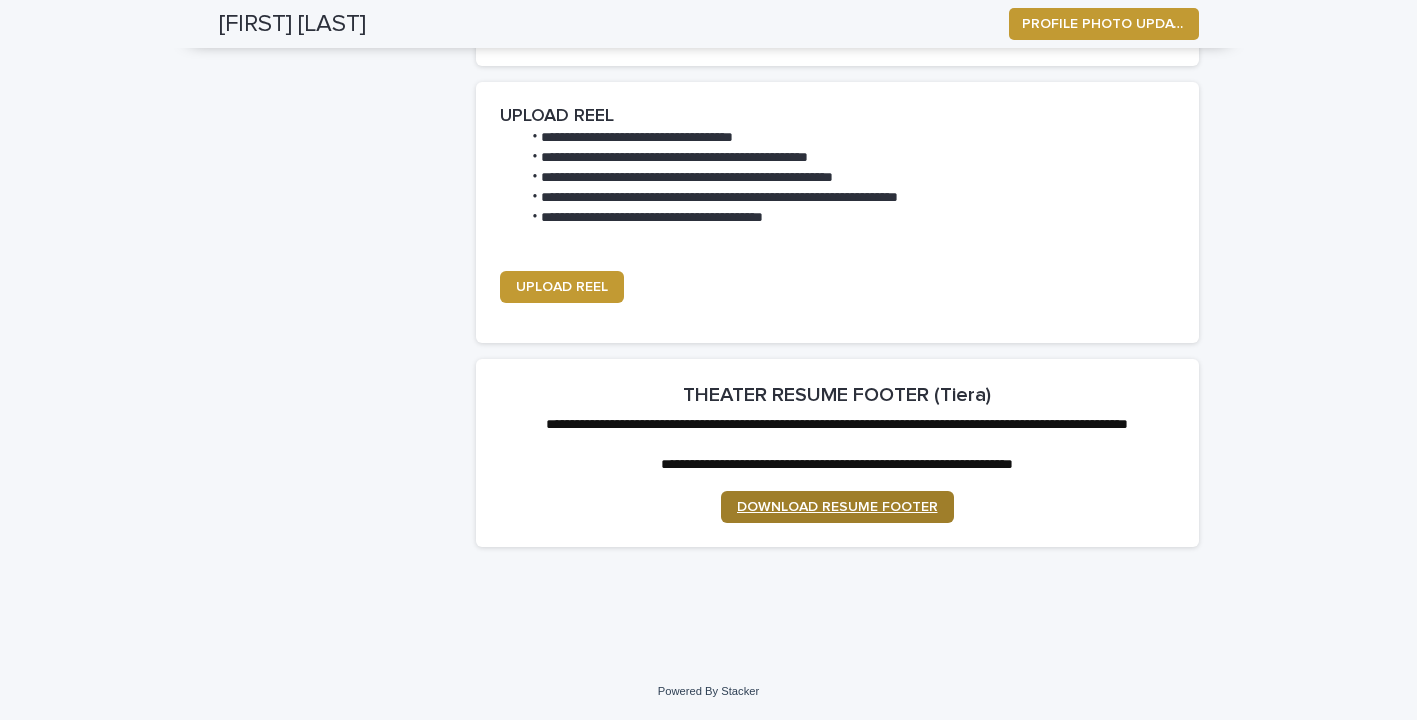 click on "DOWNLOAD RESUME FOOTER" at bounding box center (837, 507) 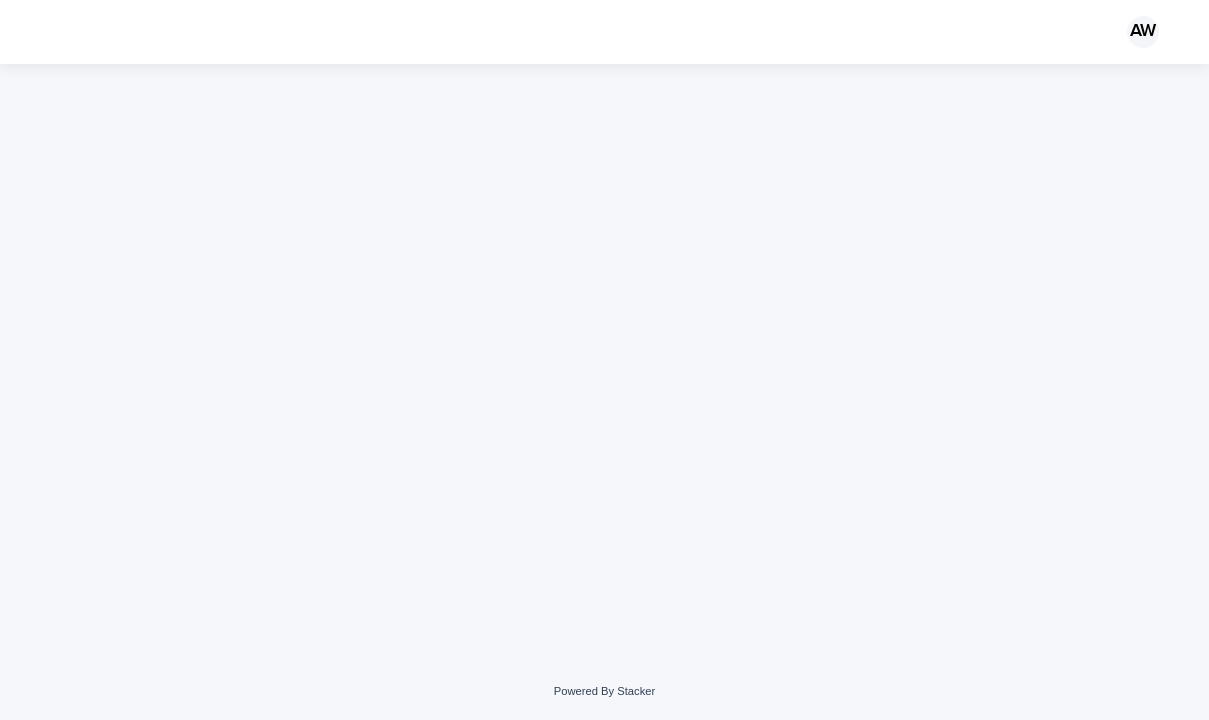 scroll, scrollTop: 0, scrollLeft: 0, axis: both 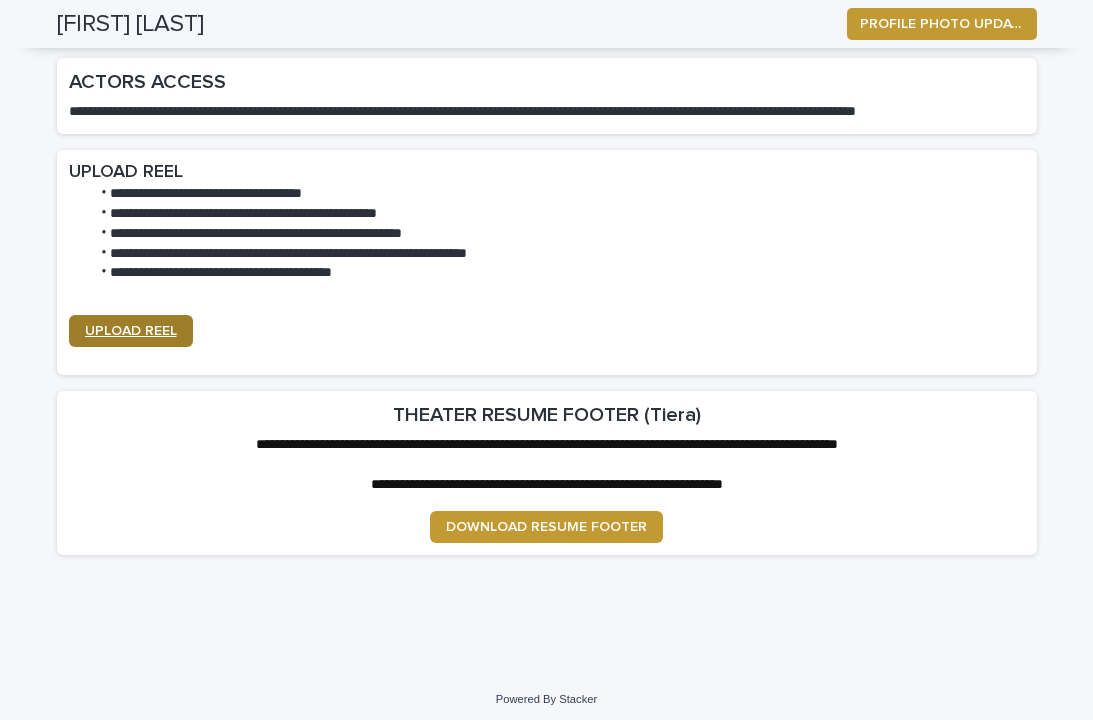 click on "UPLOAD REEL" at bounding box center (131, 331) 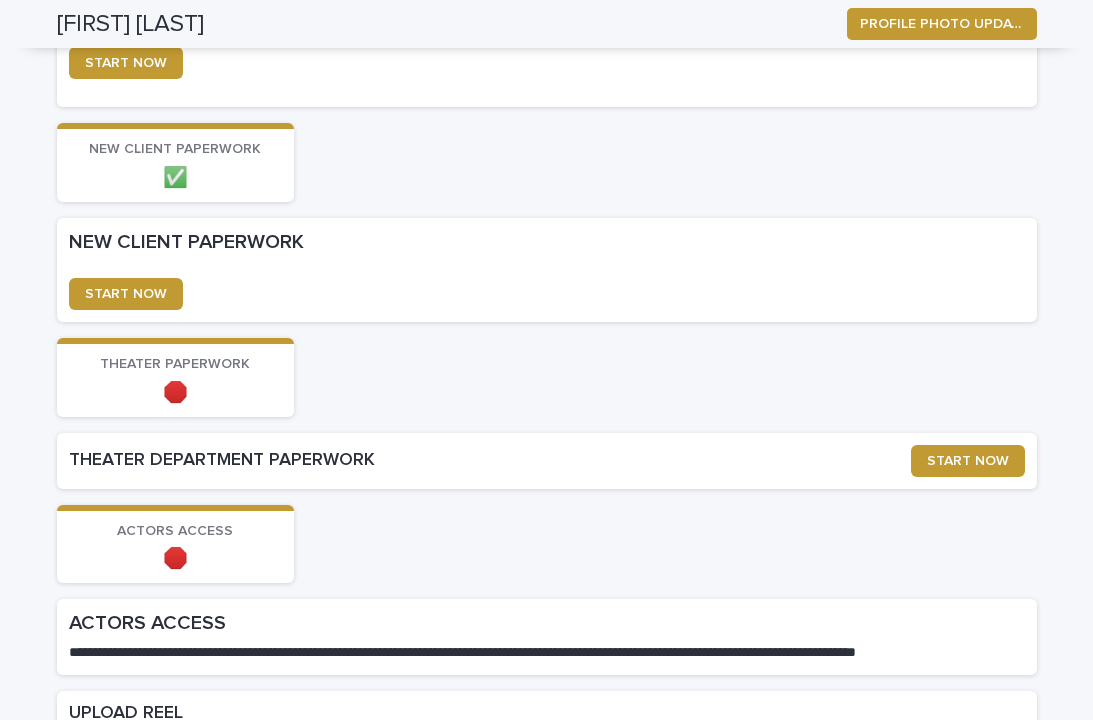 scroll, scrollTop: 1207, scrollLeft: 0, axis: vertical 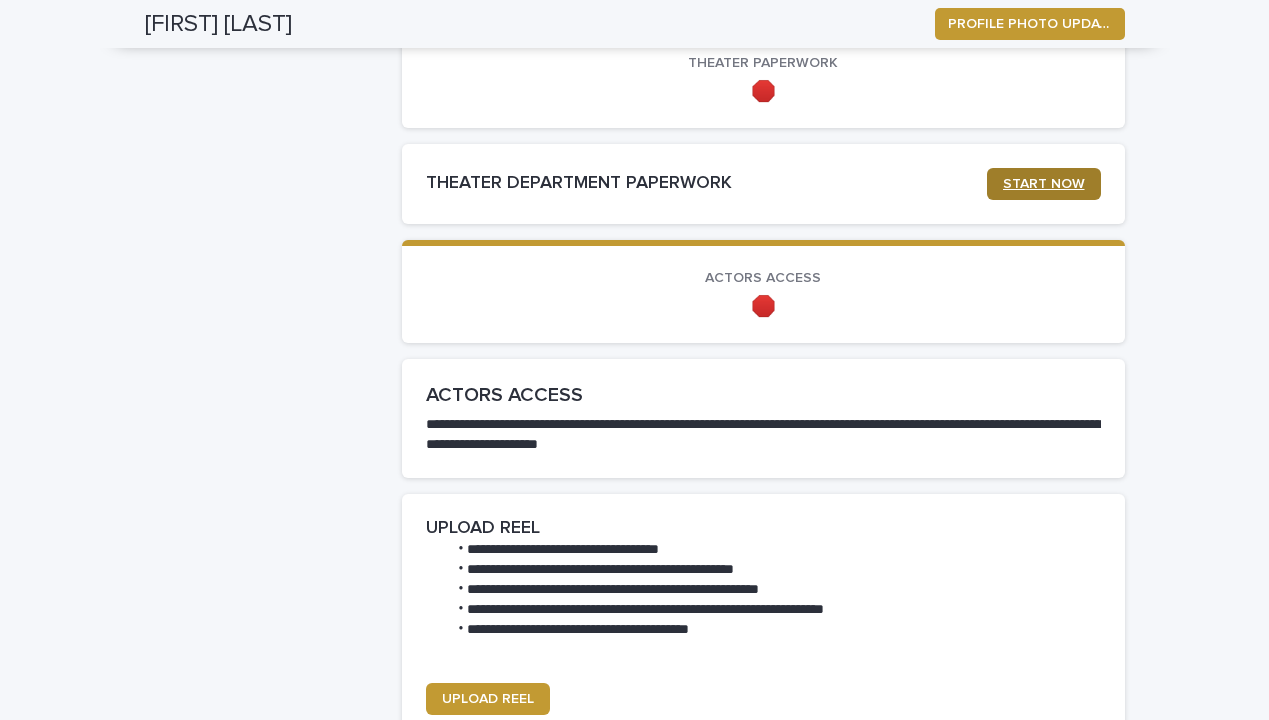 click on "START NOW" at bounding box center [1044, 184] 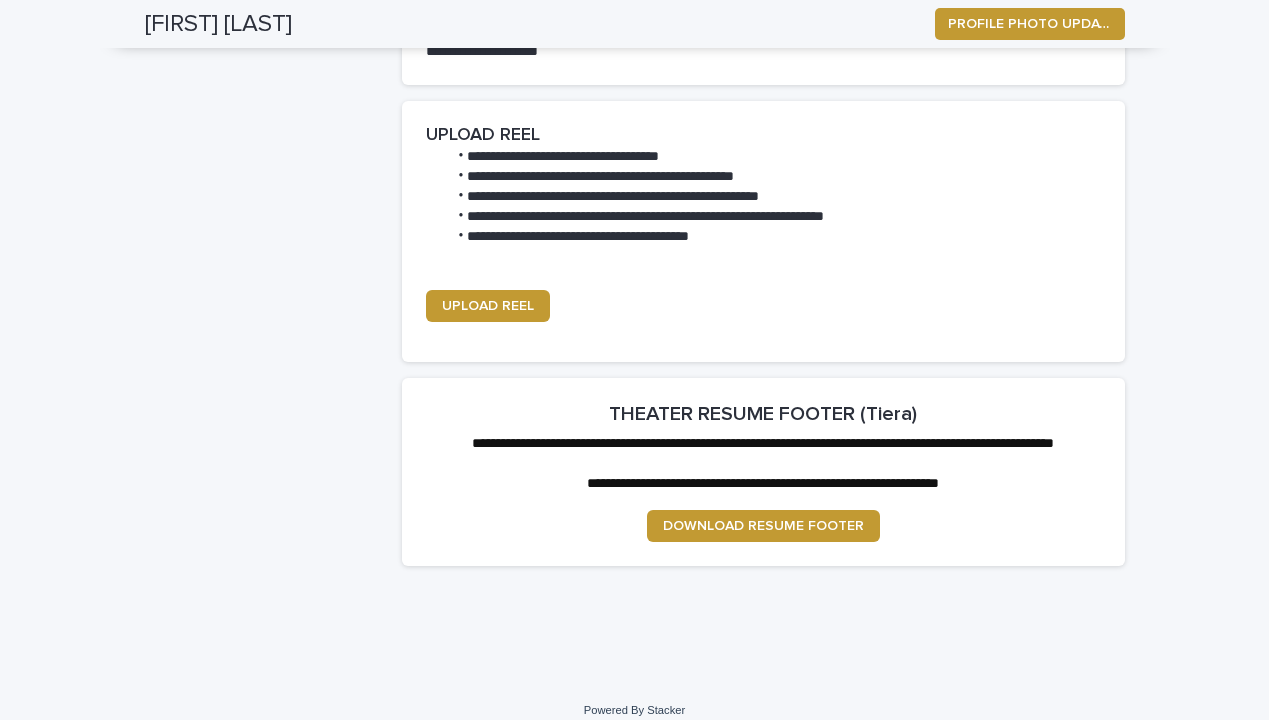 scroll, scrollTop: 1956, scrollLeft: 0, axis: vertical 